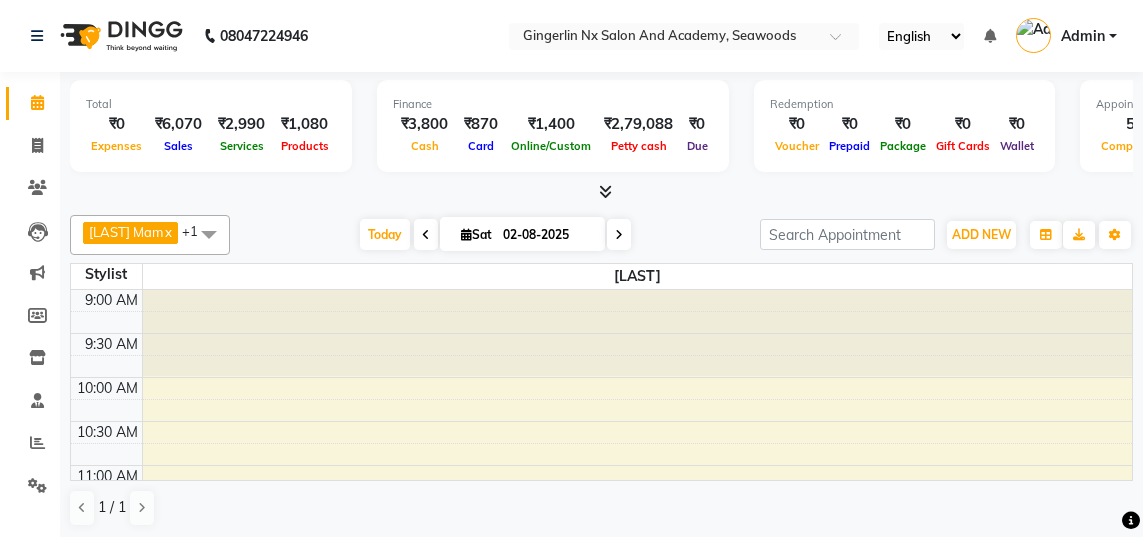 scroll, scrollTop: 0, scrollLeft: 0, axis: both 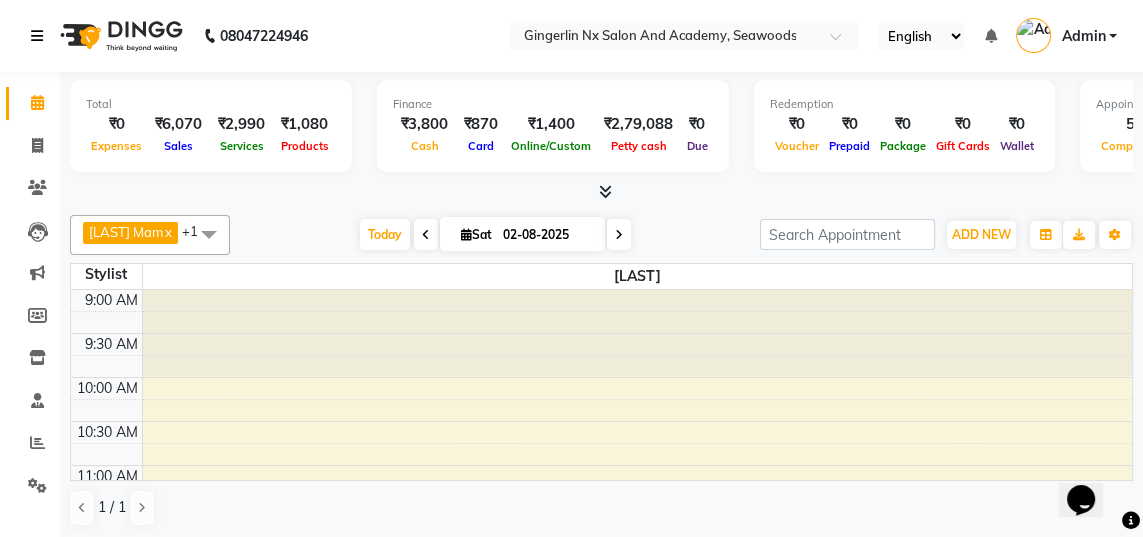click at bounding box center (37, 36) 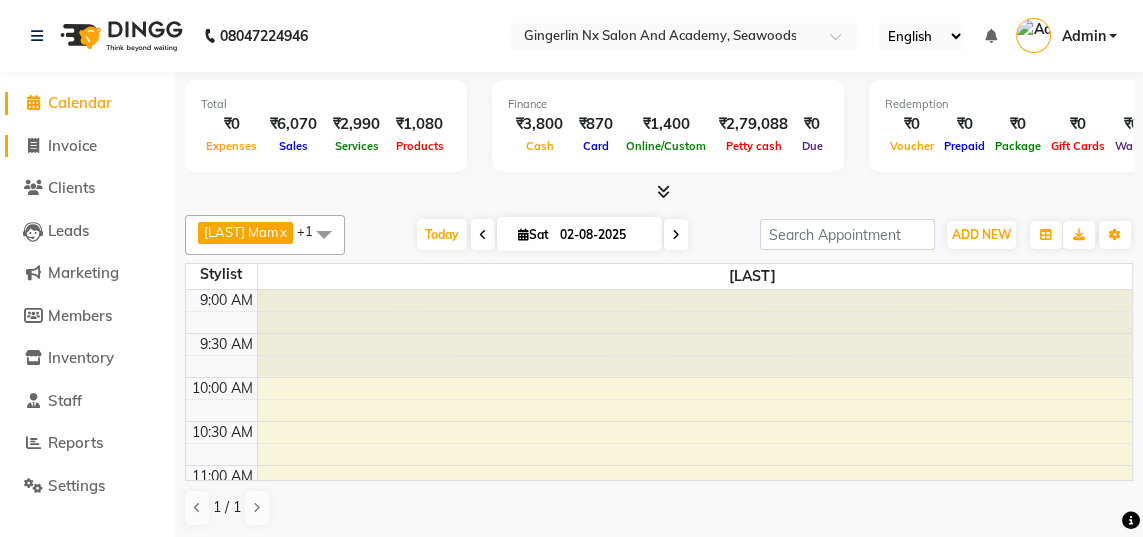click on "Invoice" 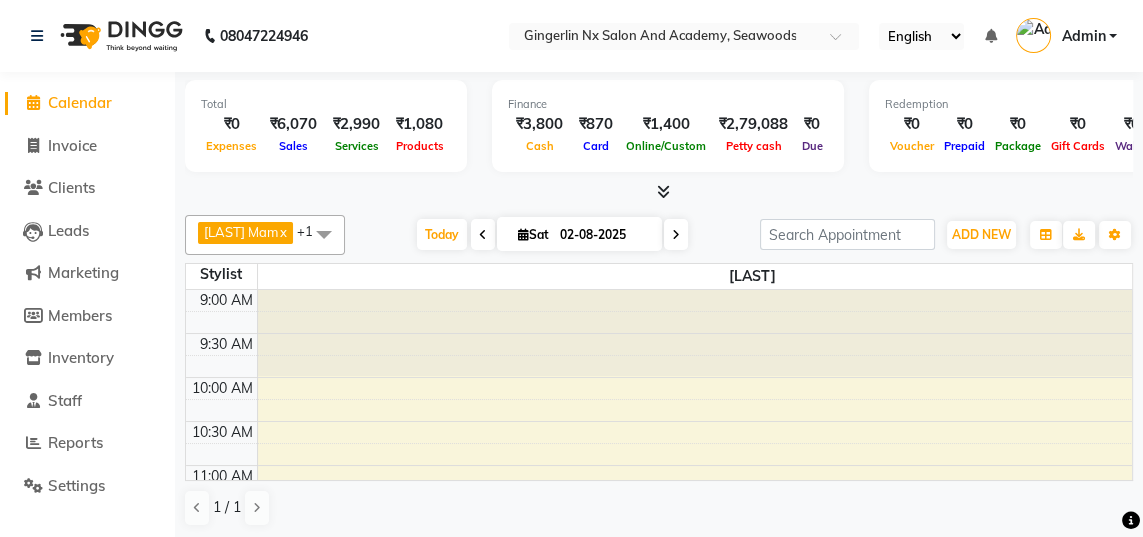 select on "service" 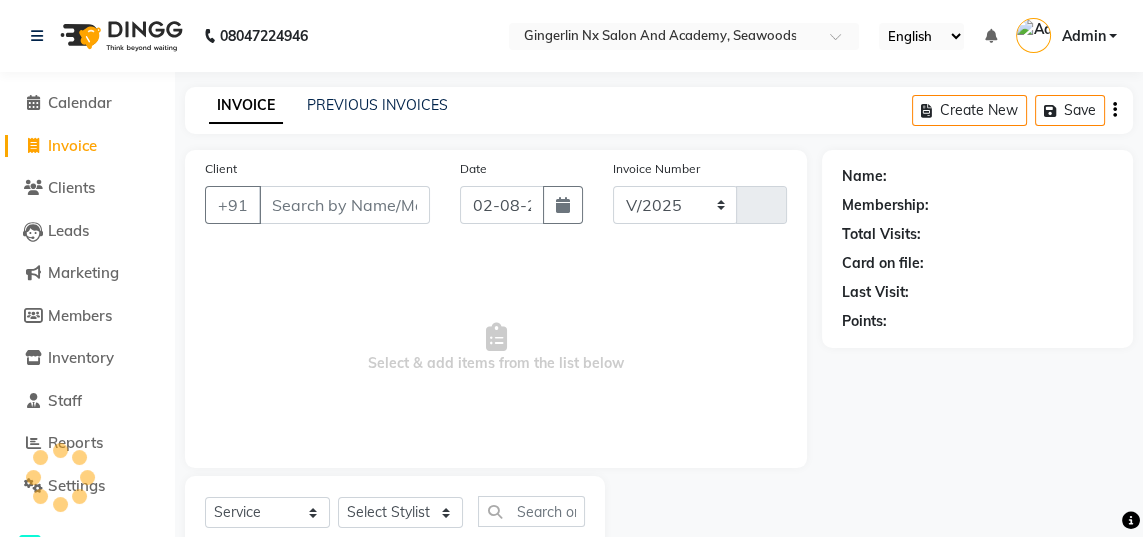 select on "480" 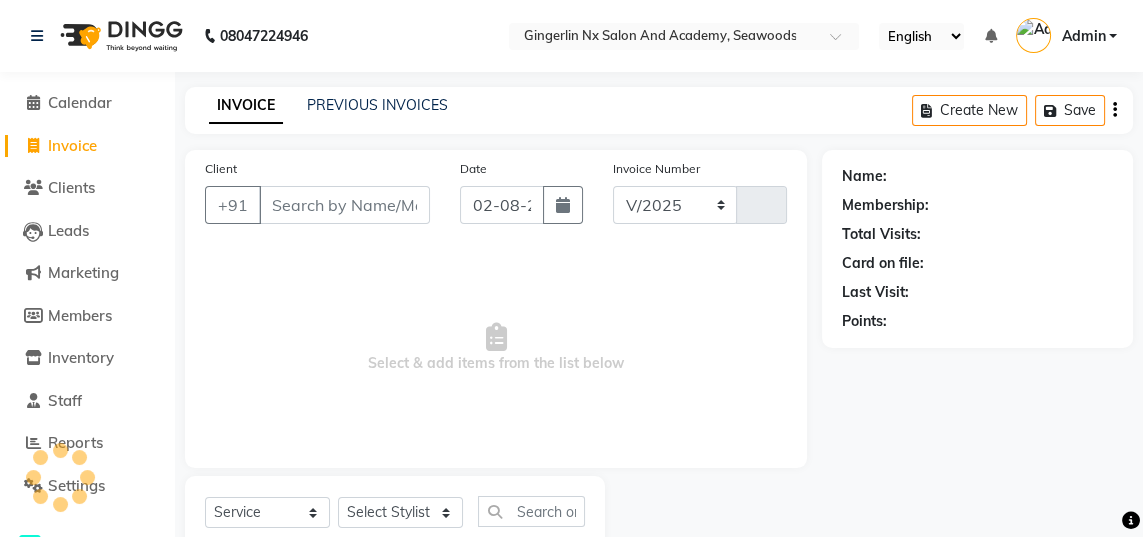type on "0491" 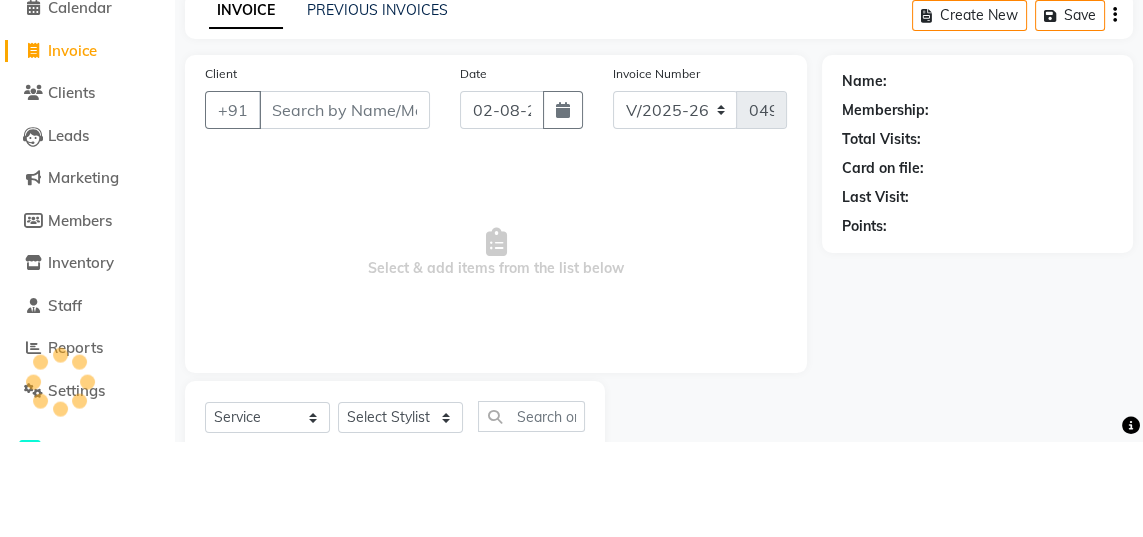 select on "membership" 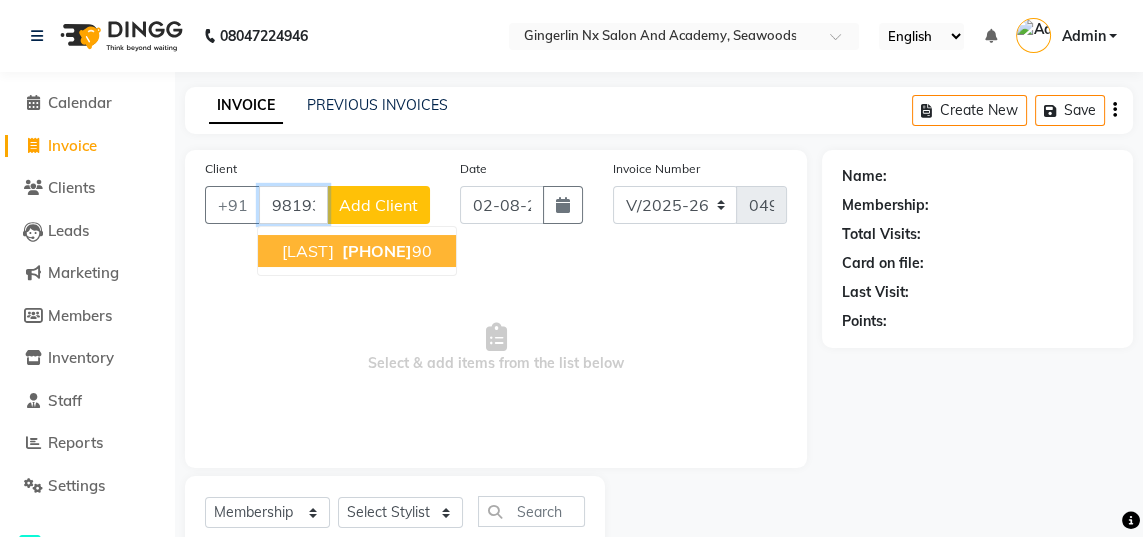 scroll, scrollTop: 0, scrollLeft: 0, axis: both 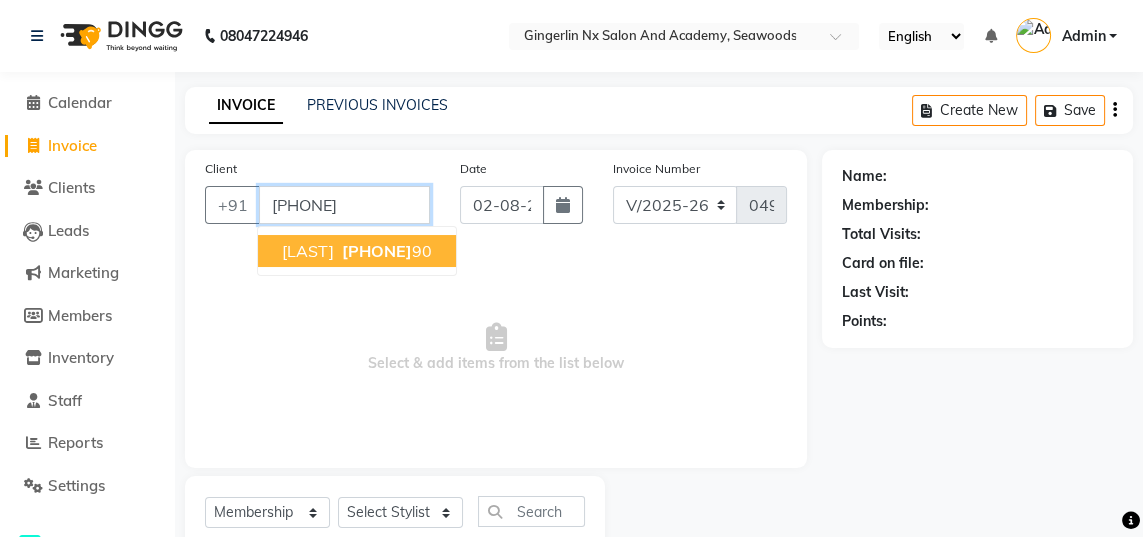 type on "[PHONE]" 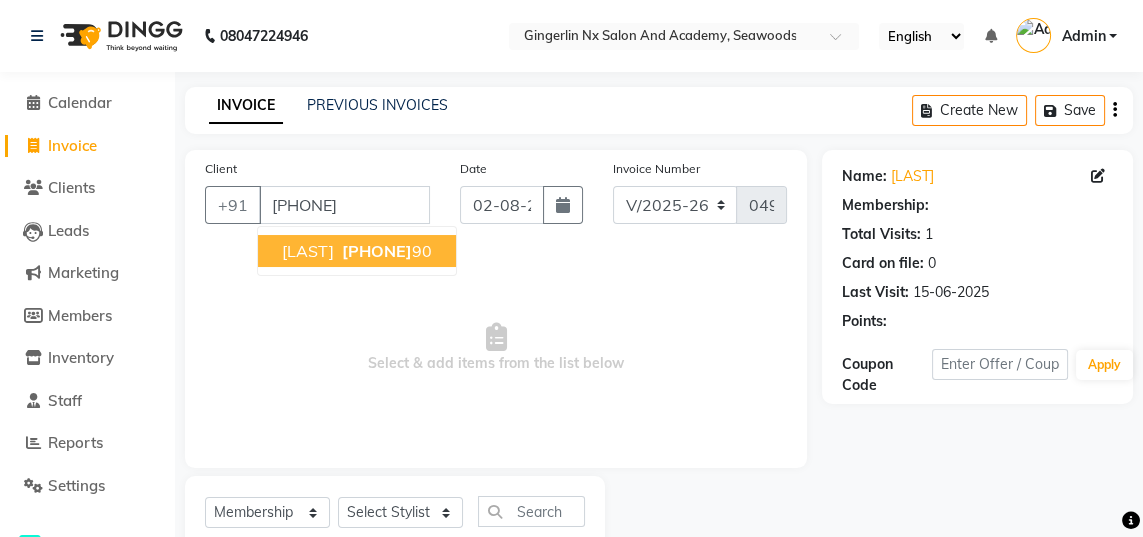 select on "2: Object" 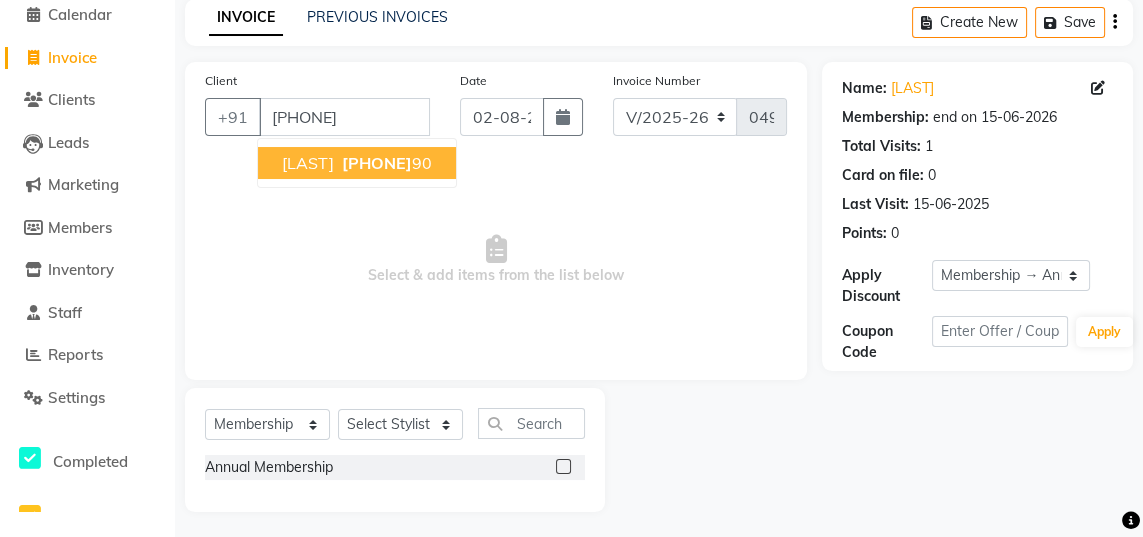 scroll, scrollTop: 90, scrollLeft: 0, axis: vertical 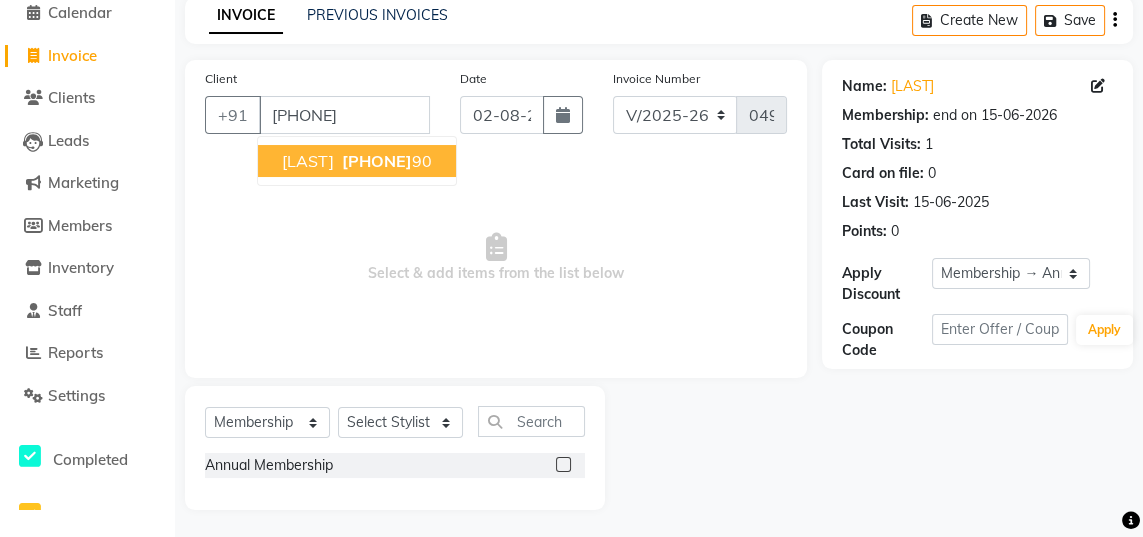 click on "[PHONE]" at bounding box center [385, 161] 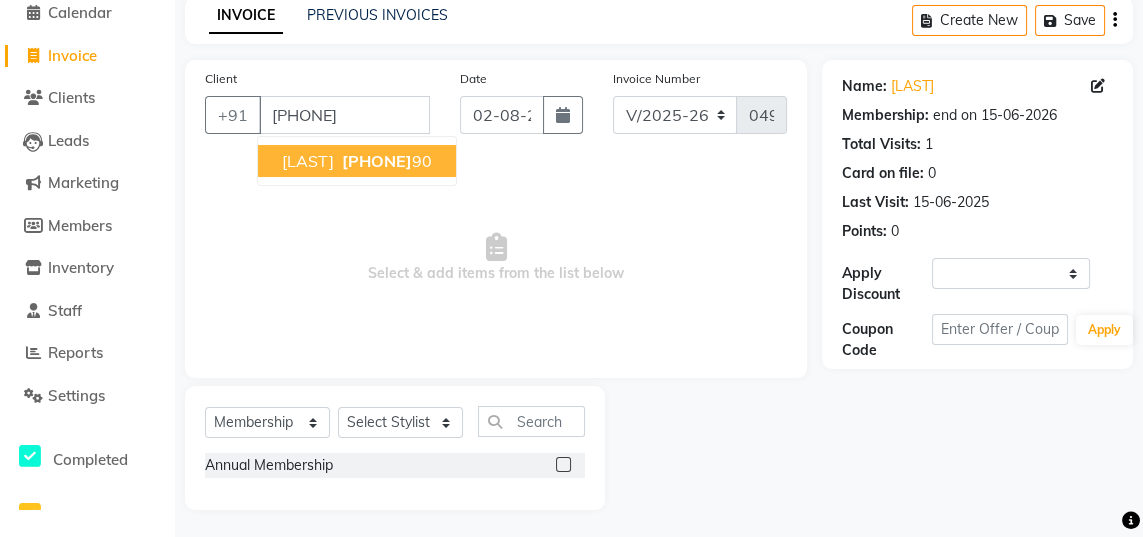 select on "2: Object" 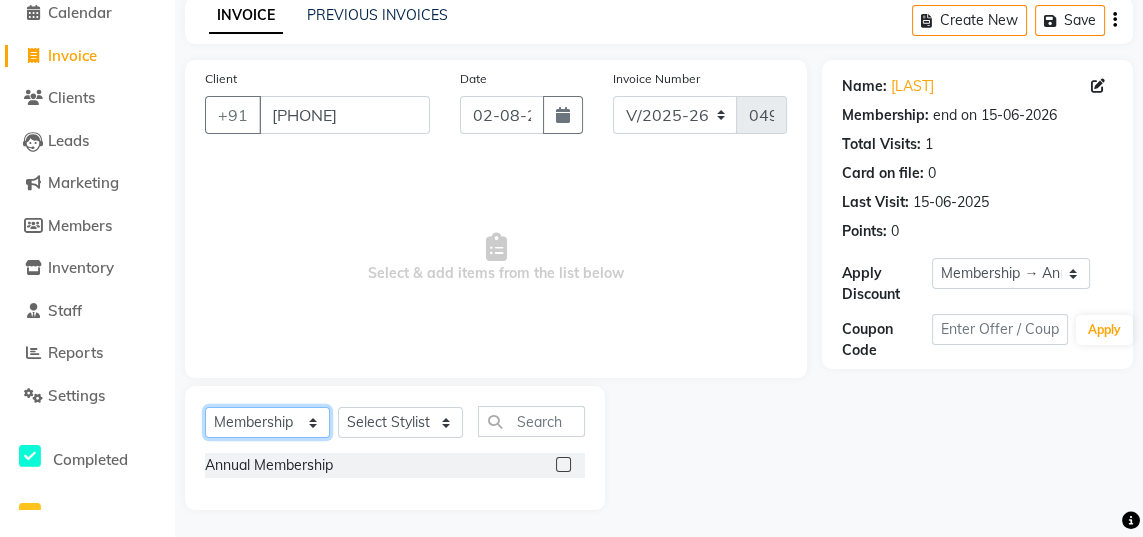 click on "Select  Service  Product  Membership  Package Voucher Prepaid Gift Card" 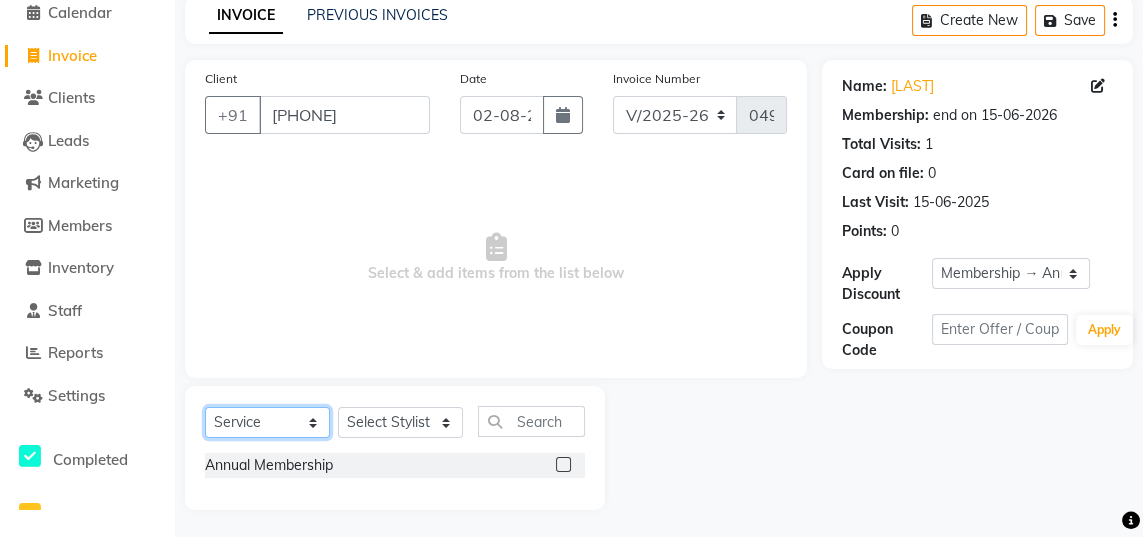 scroll, scrollTop: 63, scrollLeft: 0, axis: vertical 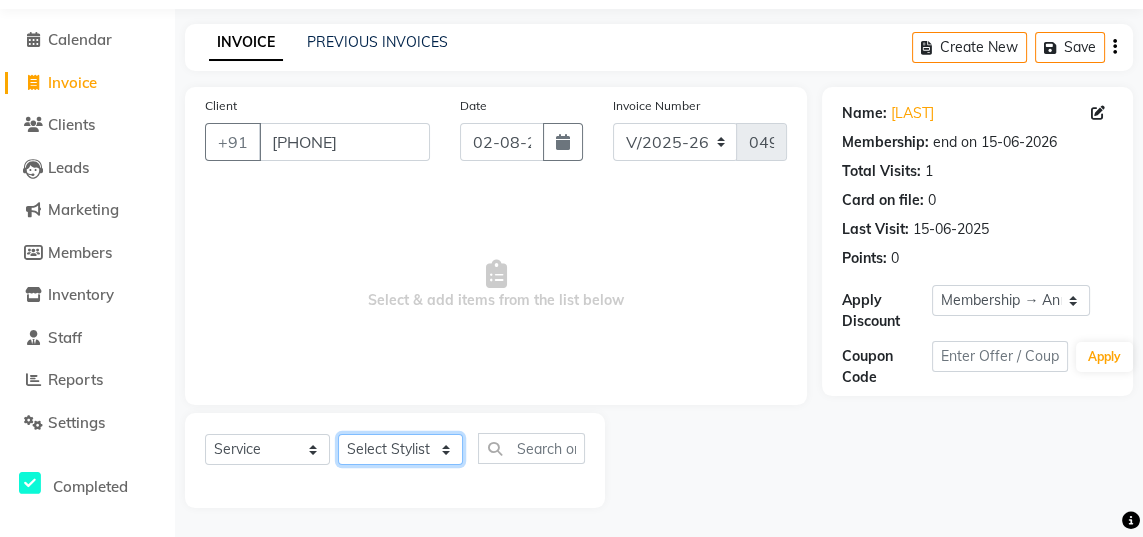 click on "Select Stylist [FIRST] [LAST] [FIRST] [LAST] [FIRST] [LAST] [FIRST] [LAST] [FIRST] [LAST] [FIRST] [LAST]" 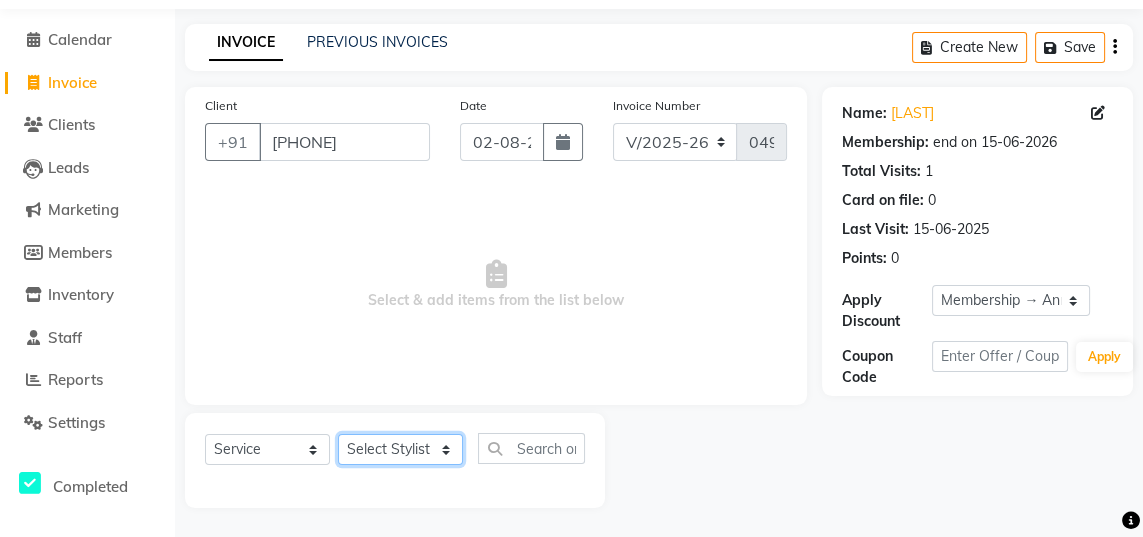 select on "84225" 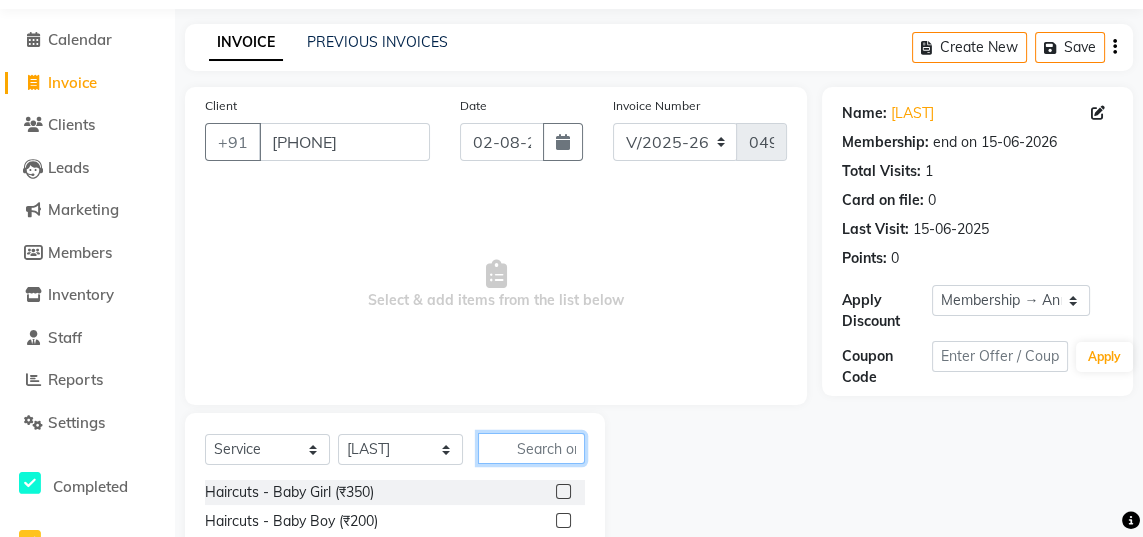 click 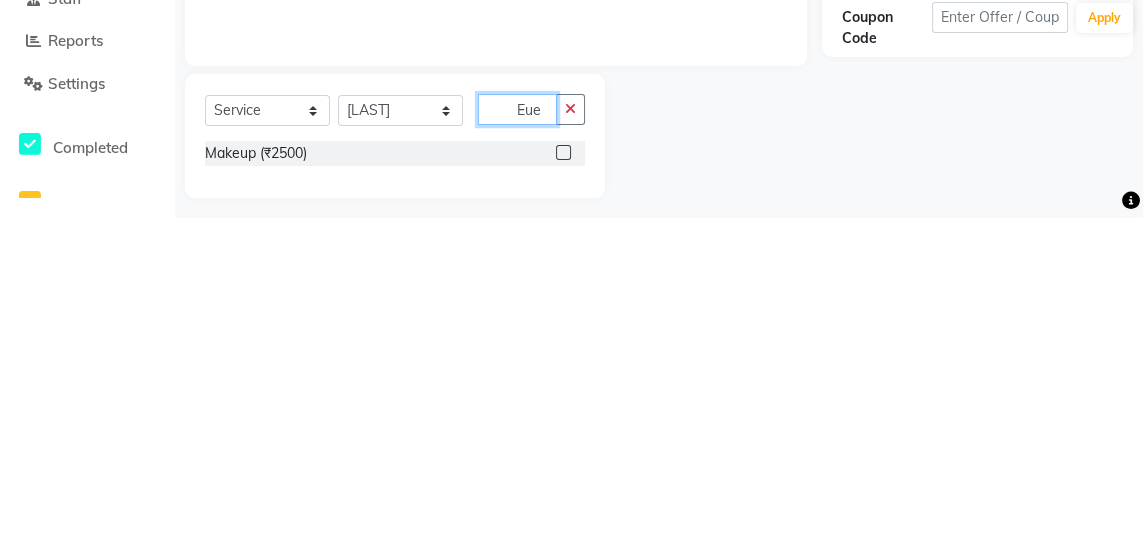 scroll, scrollTop: 63, scrollLeft: 0, axis: vertical 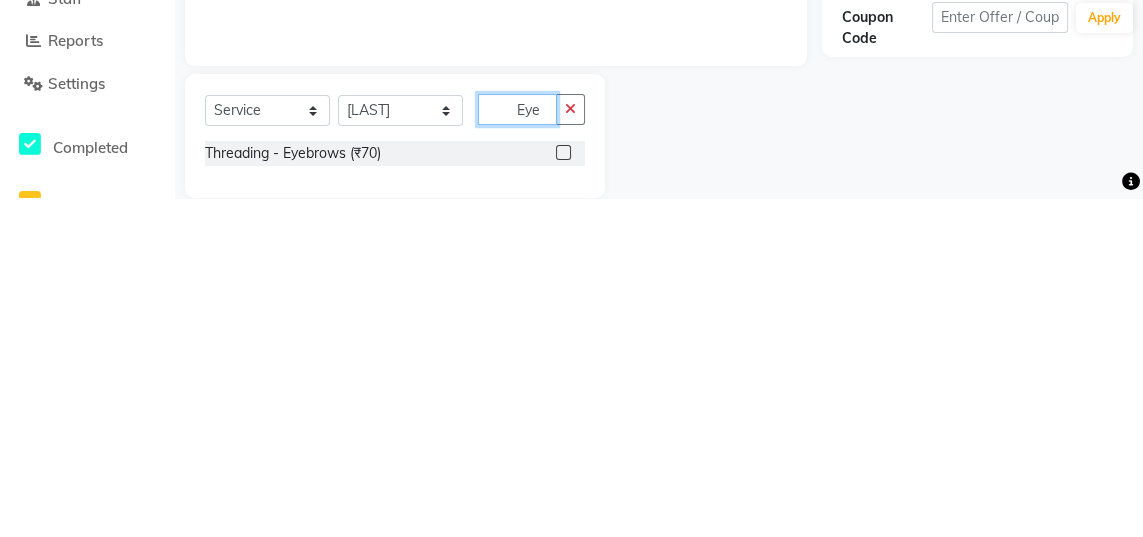 type on "Eye" 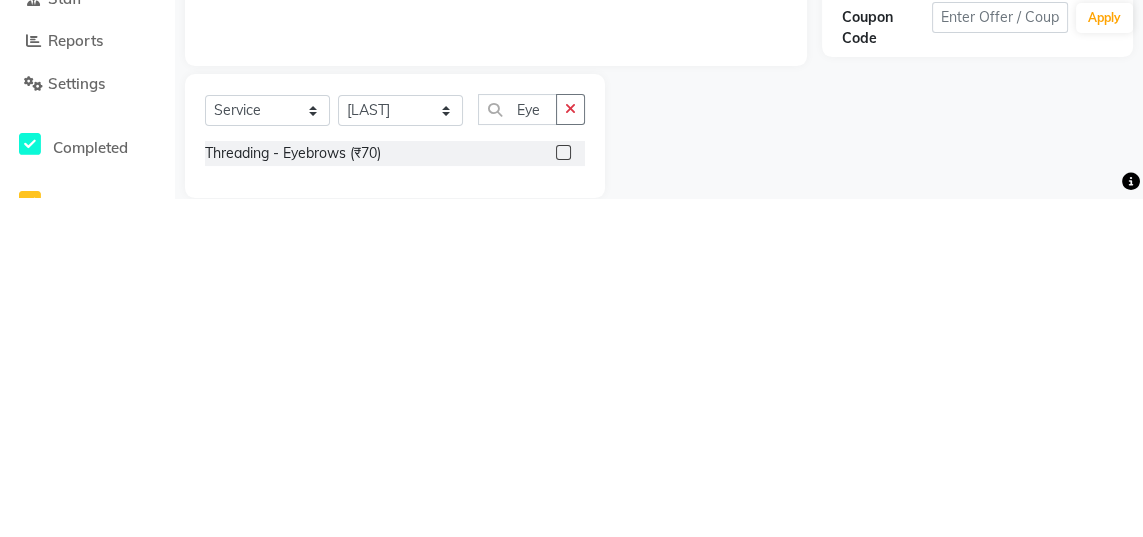 click 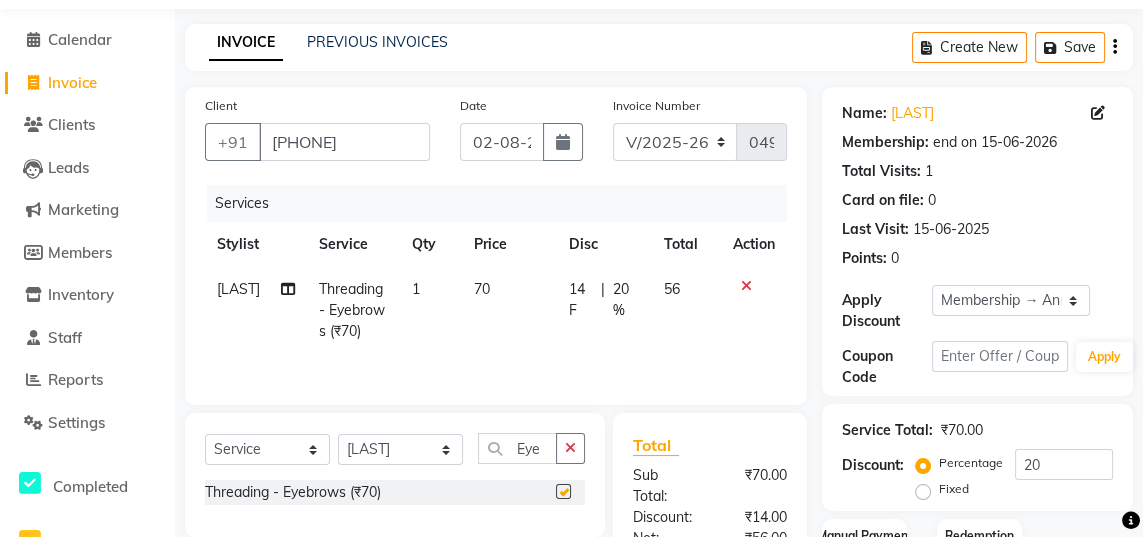 checkbox on "false" 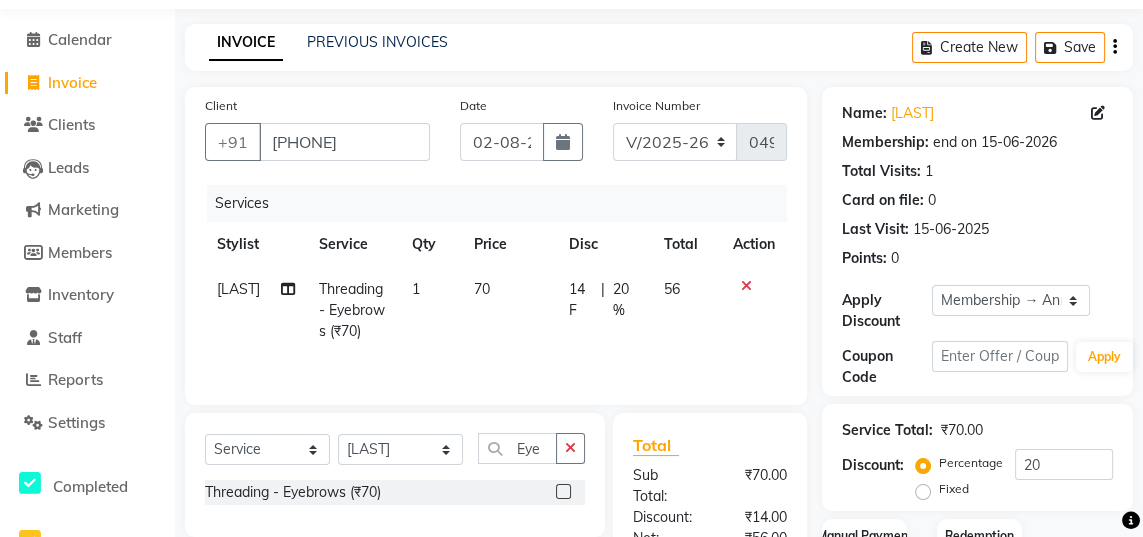 scroll, scrollTop: 165, scrollLeft: 0, axis: vertical 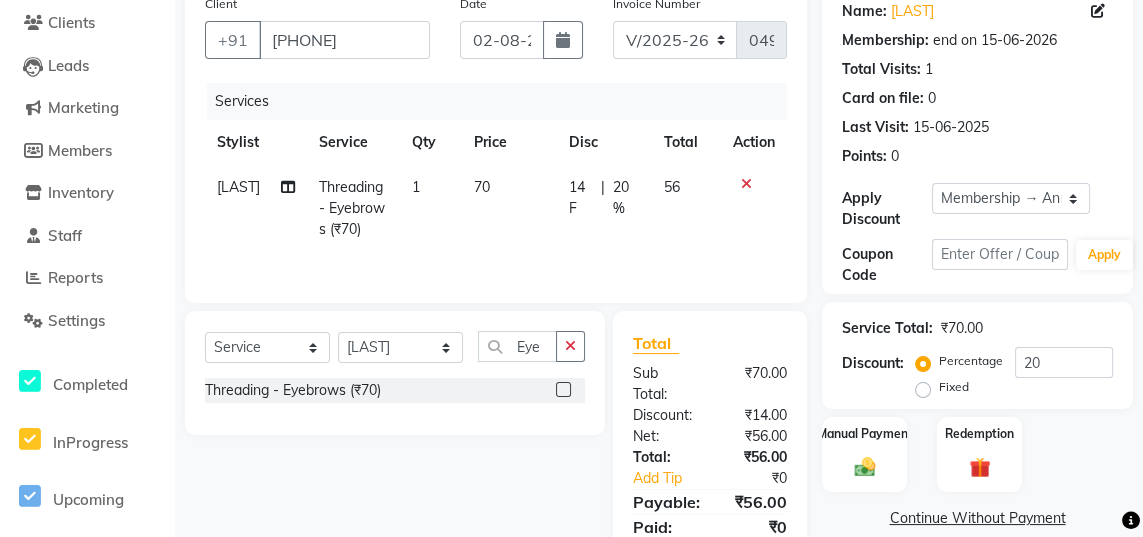 click on "Manual Payment" 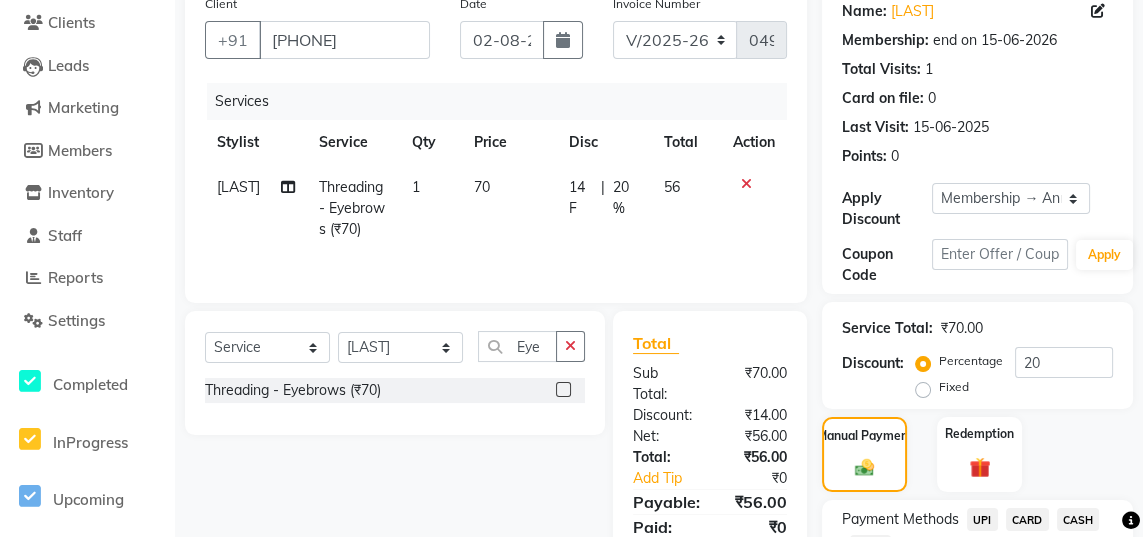 click on "UPI" 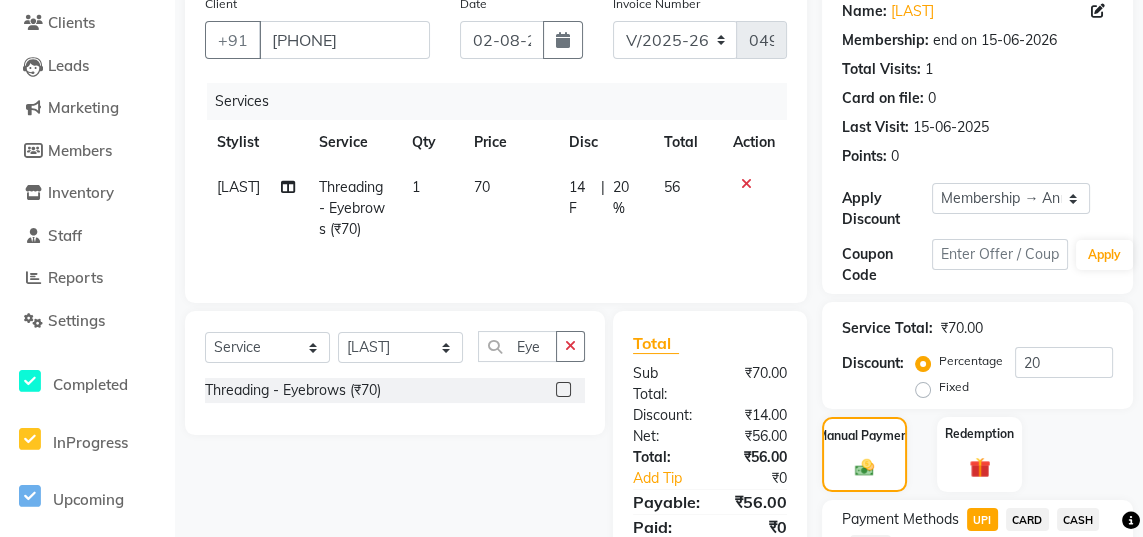 click on "56" 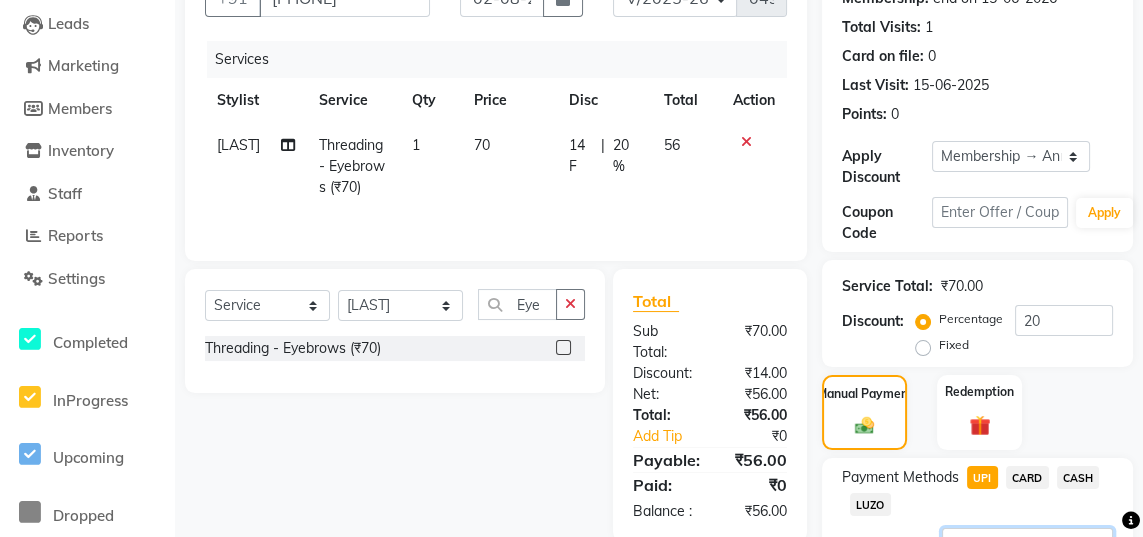 scroll, scrollTop: 204, scrollLeft: 0, axis: vertical 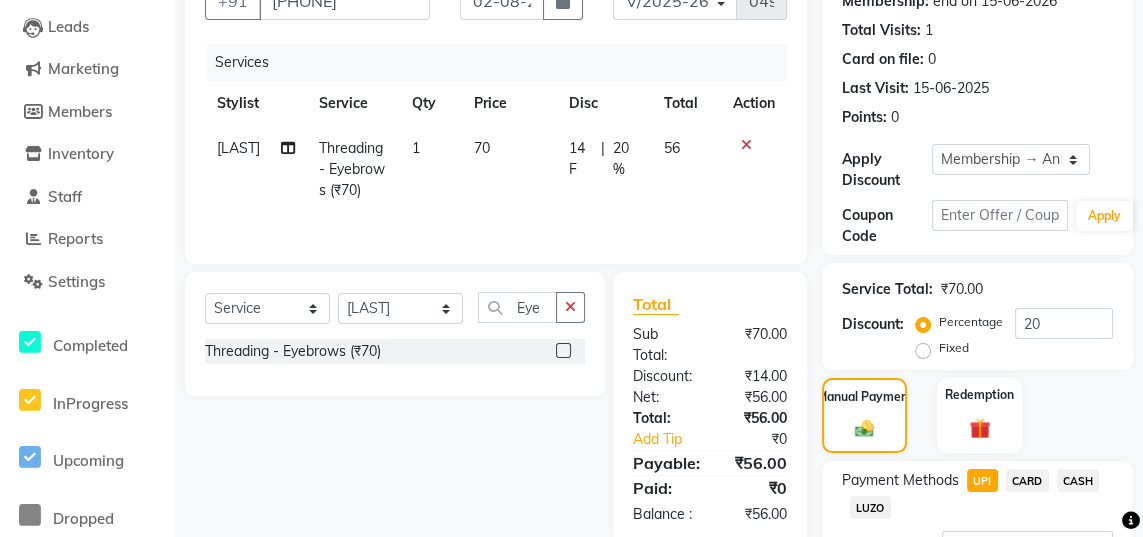 click on "20 %" 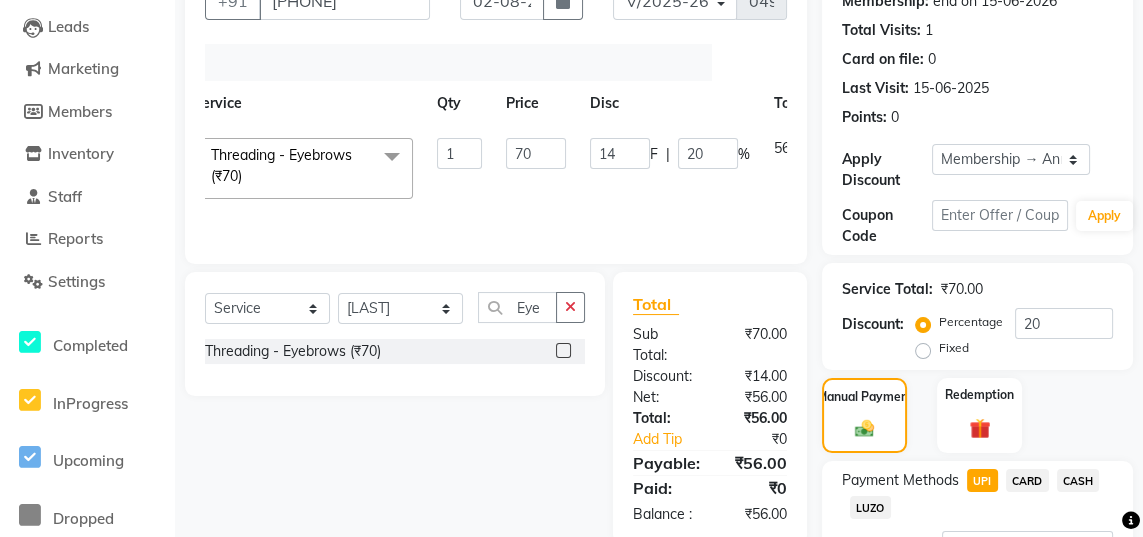 scroll, scrollTop: 0, scrollLeft: 91, axis: horizontal 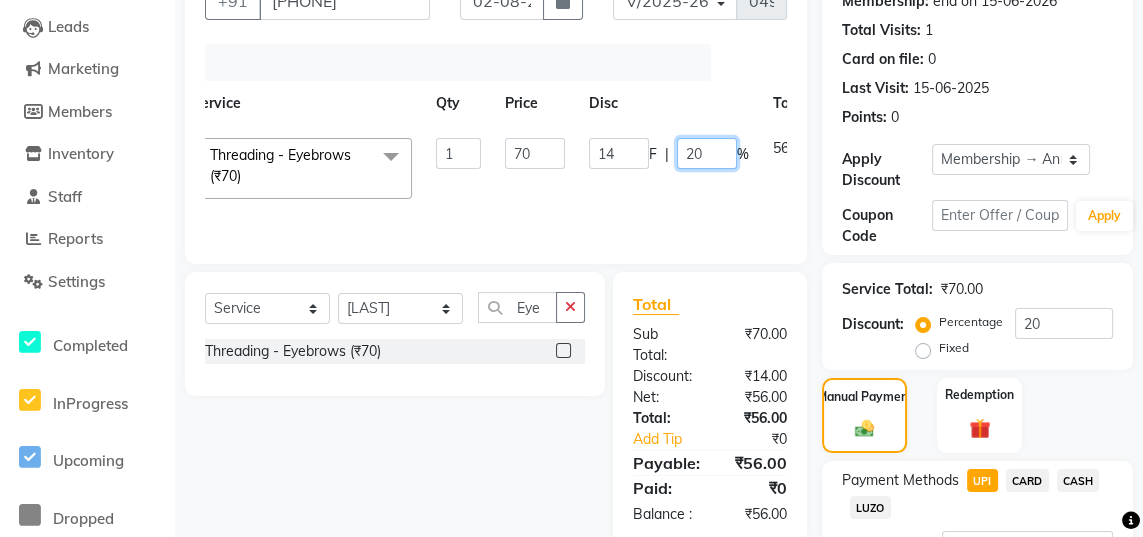 click on "20" 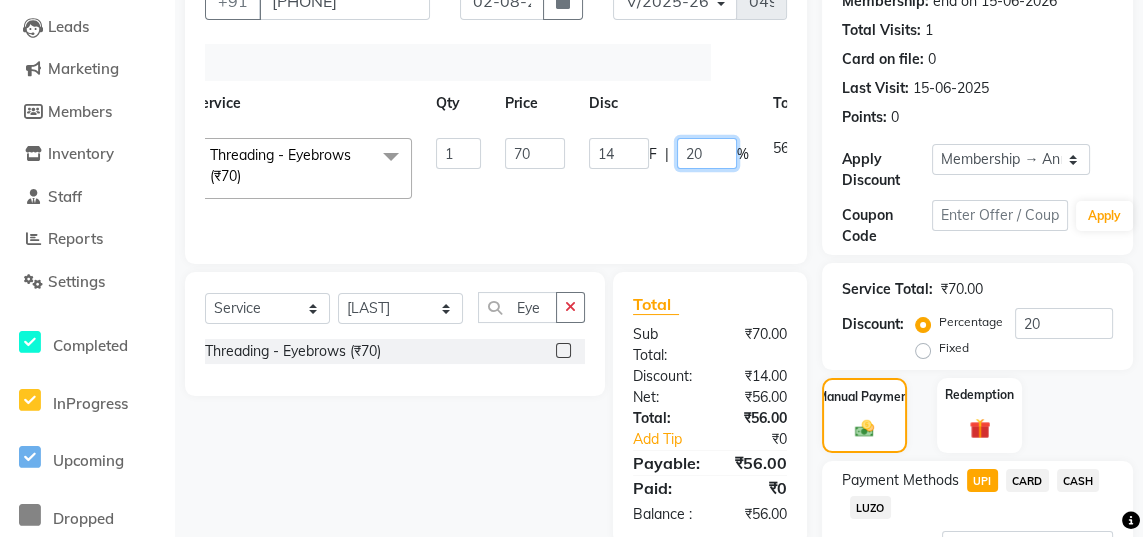 type on "2" 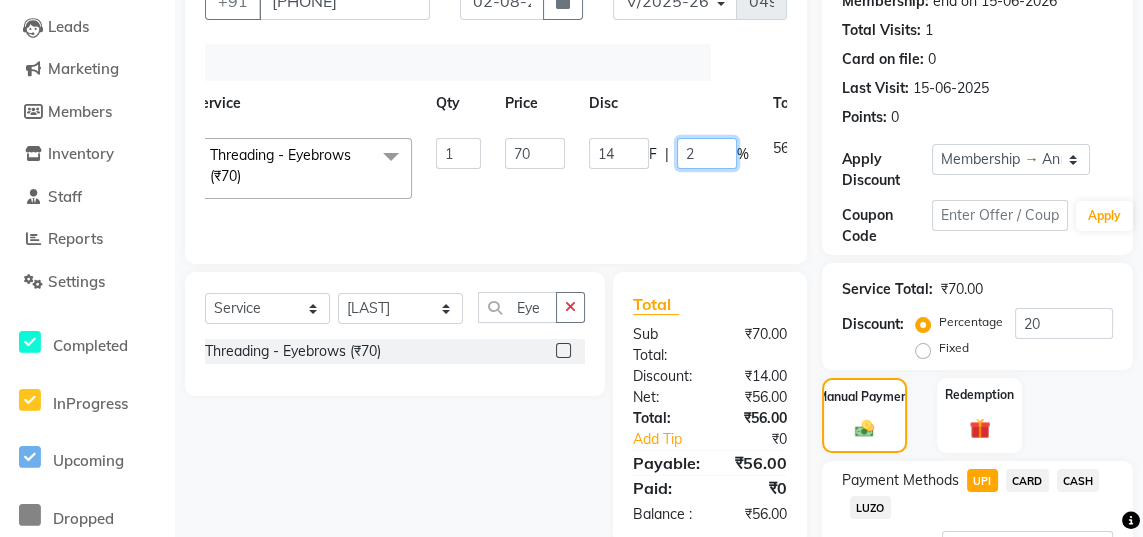 type 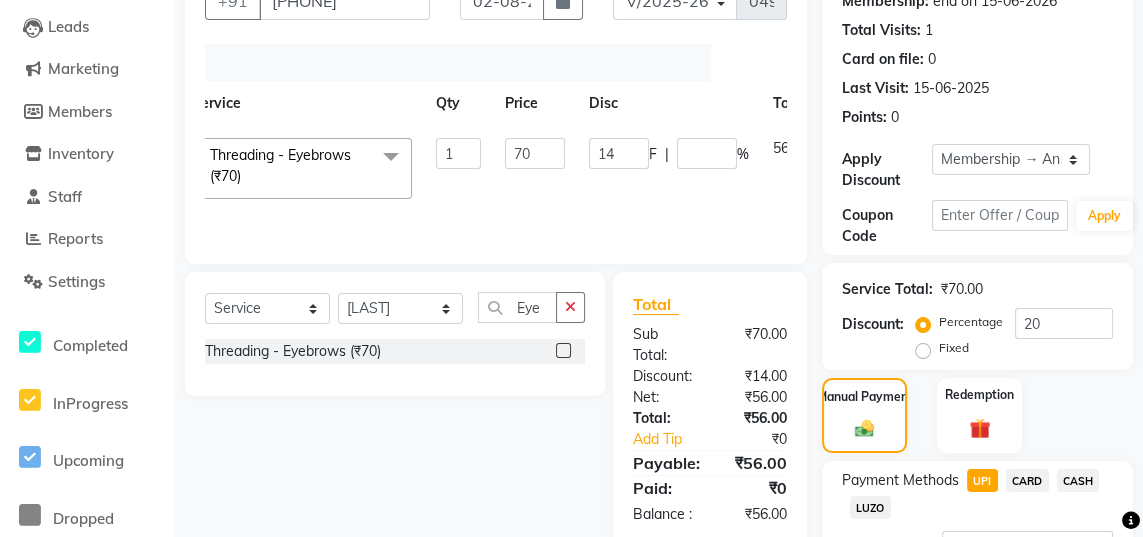 click on "[FIRST] [LAST] [FIRST] [LAST] [FIRST] [LAST] [FIRST] [LAST] [FIRST] [LAST] [FIRST] [LAST] Threading - Eyebrows (₹70)  x Haircuts - Baby Girl (₹350) Haircuts - Baby Boy (₹200) Haircuts senior st- Male (₹300) Haircuts Regular - Female  (₹650) Haircuts - Fringe (₹150) Face wax full (₹250) smart bond upto shoulder (₹1000) smart bond below shoulder (₹1200) Haircuts Sr. Stylist - Female  (₹800) Haircuts Director - Female  (₹1000) Haircuts Sr. Stylist - Male (₹300) Haircuts Director- Male (₹500) streaks (₹250) cystein wash upto shoulder (₹350) cystien wash below shoulder (₹350) Botox (₹5000) Nanoplastia (₹6000) Makeup (₹2500) Olaplex (₹1500) Back neck bleach (₹400) Neck bleach (₹400) Arms bleach (₹600) Feet bleach  (₹300) Back bleach (₹600) Half leg bleach (₹600) Full legs bleach  (₹800) Charcol faical (₹2800) Radiance  (₹2500) Face bleach (₹400) D tan face  (₹850) D tan hand (₹1200) D tan feet (₹500) Sealer (₹1300) Inforcer shampoo (₹990) Taksh mask (₹1080) Taksh (₹990) 1 70 14" 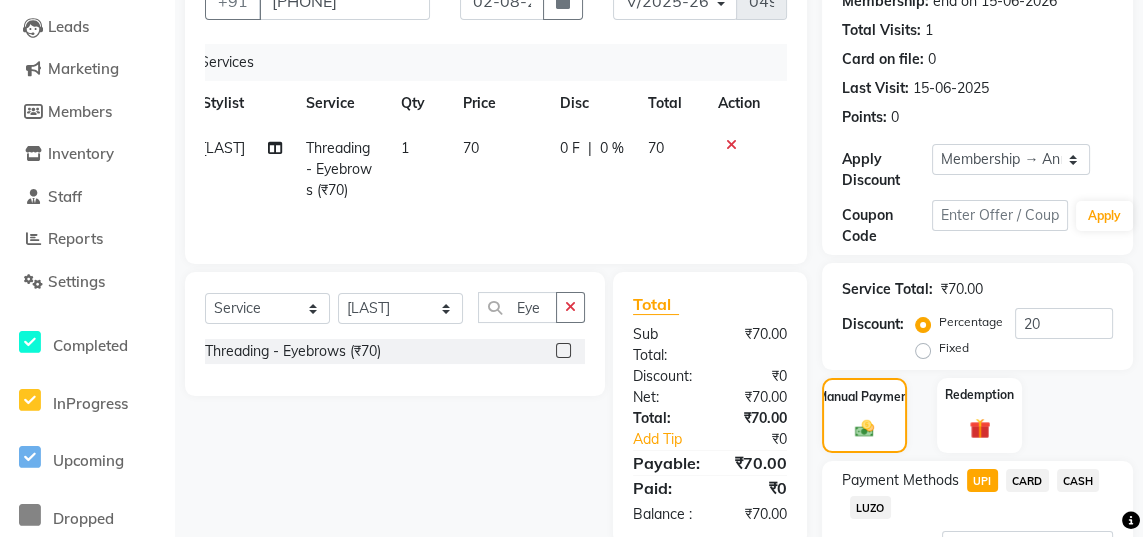 scroll, scrollTop: 0, scrollLeft: 15, axis: horizontal 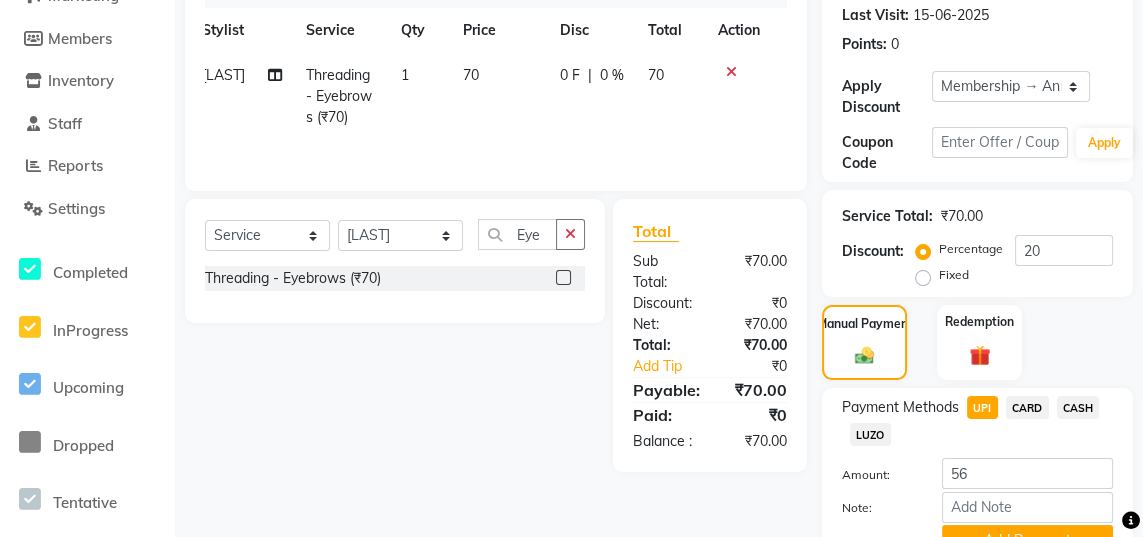 click on "Add Payment" 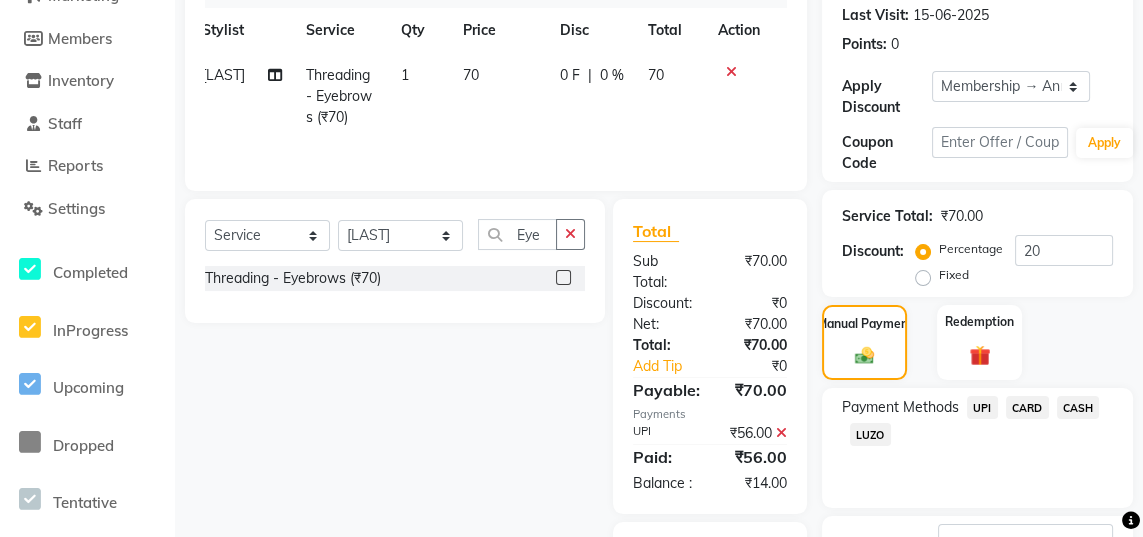 scroll, scrollTop: 334, scrollLeft: 0, axis: vertical 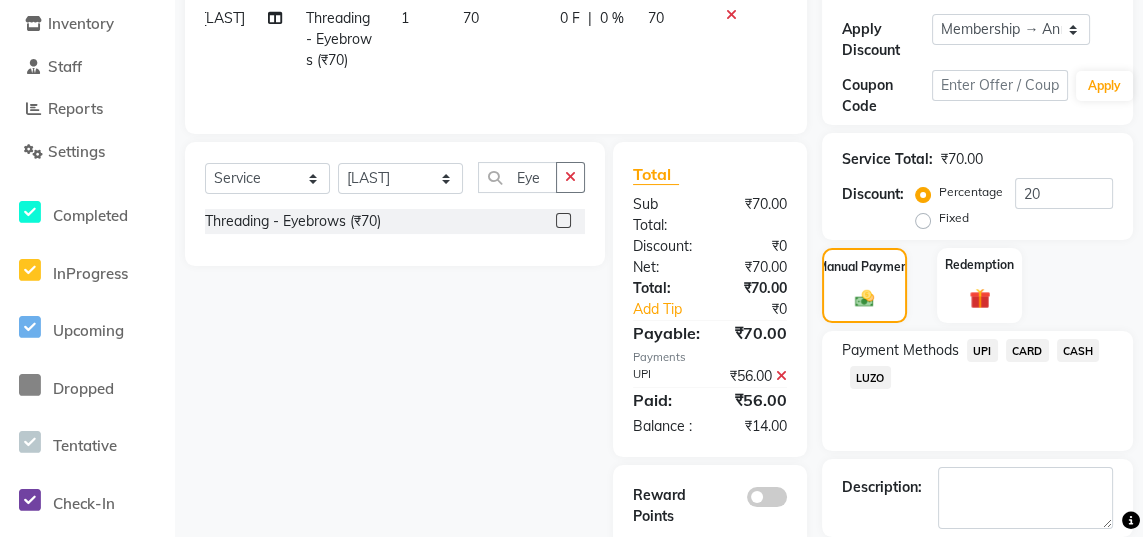 click on "Checkout" 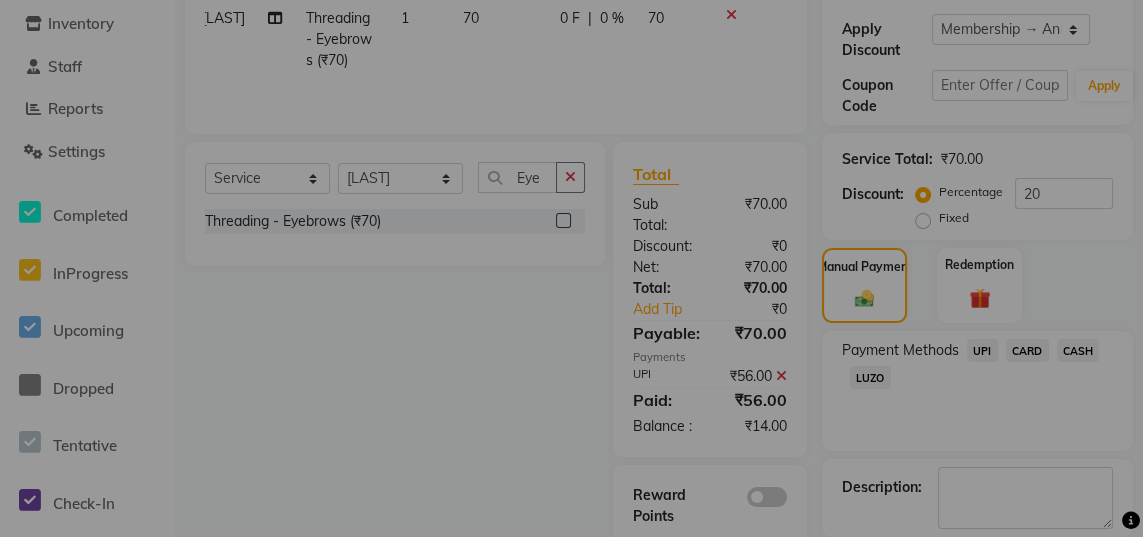 checkbox on "false" 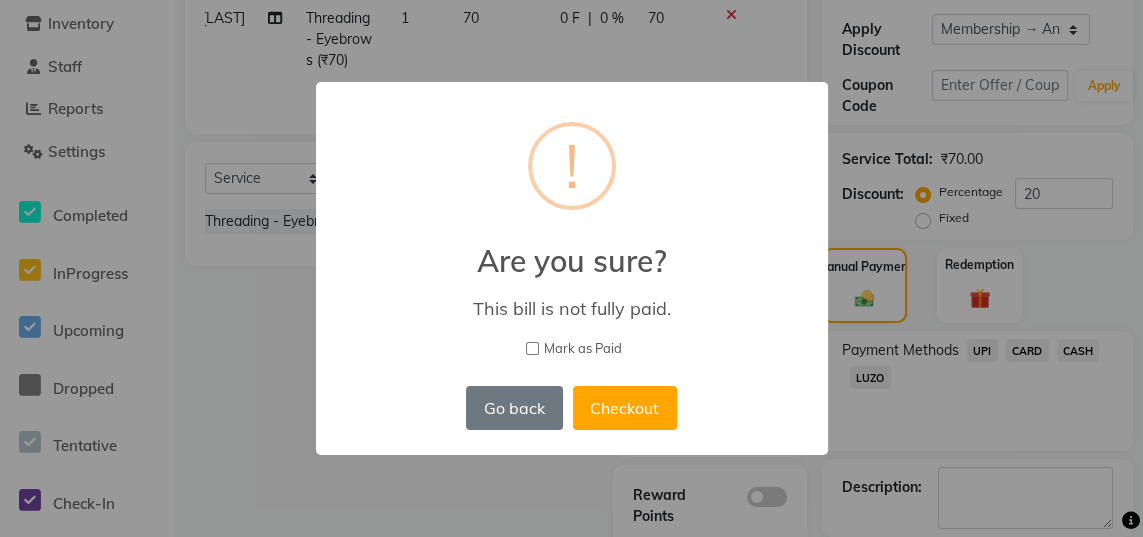 click on "Go back" at bounding box center [514, 408] 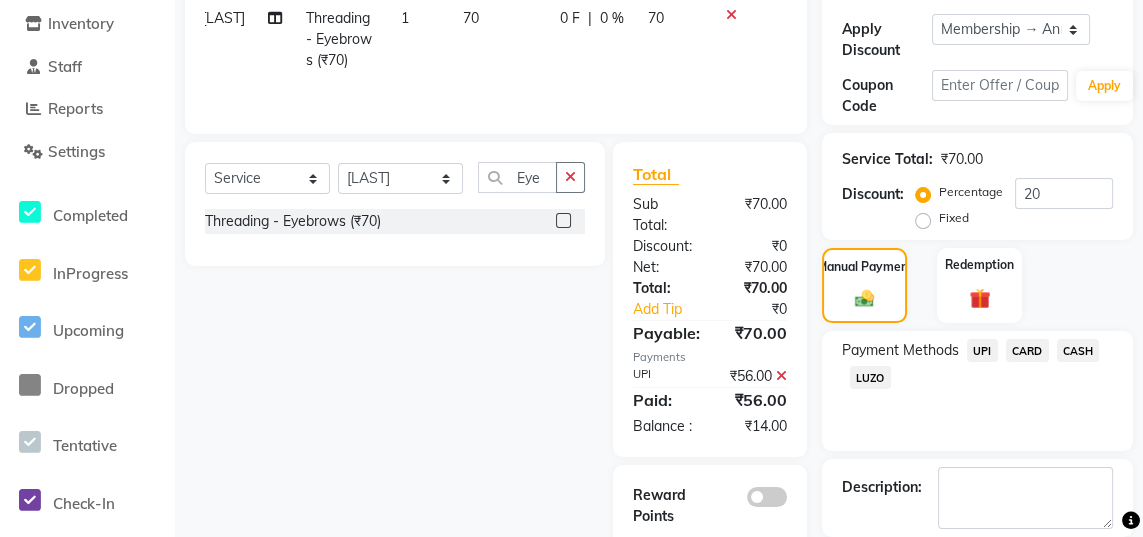 click on "UPI" 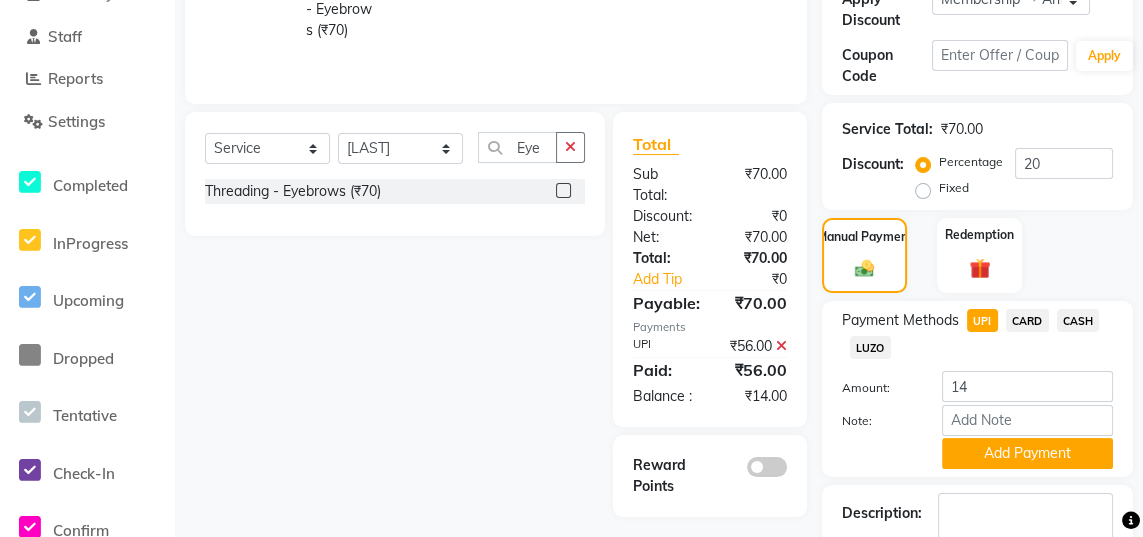 scroll, scrollTop: 366, scrollLeft: 0, axis: vertical 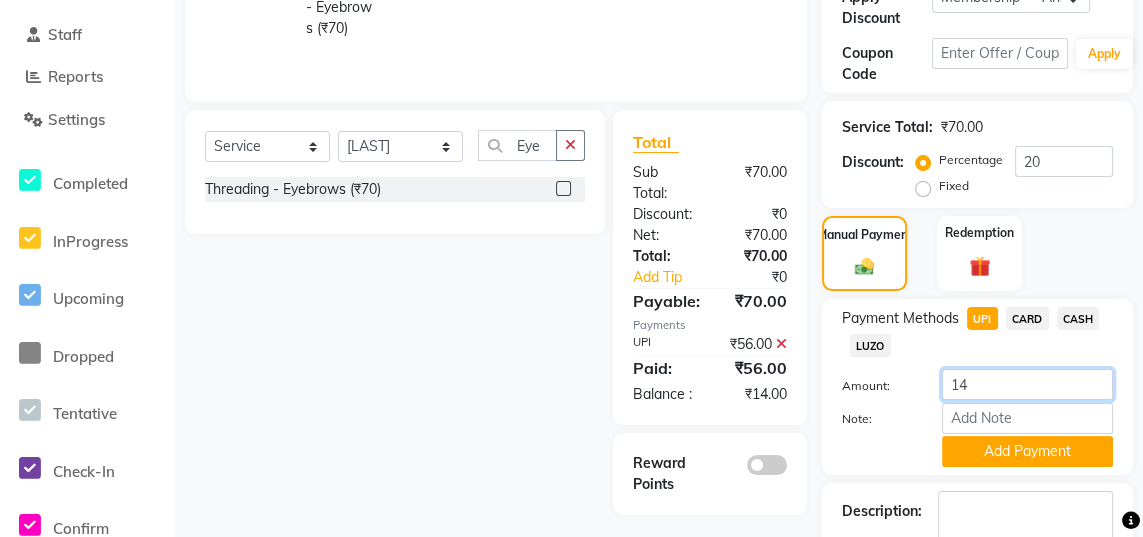 click on "14" 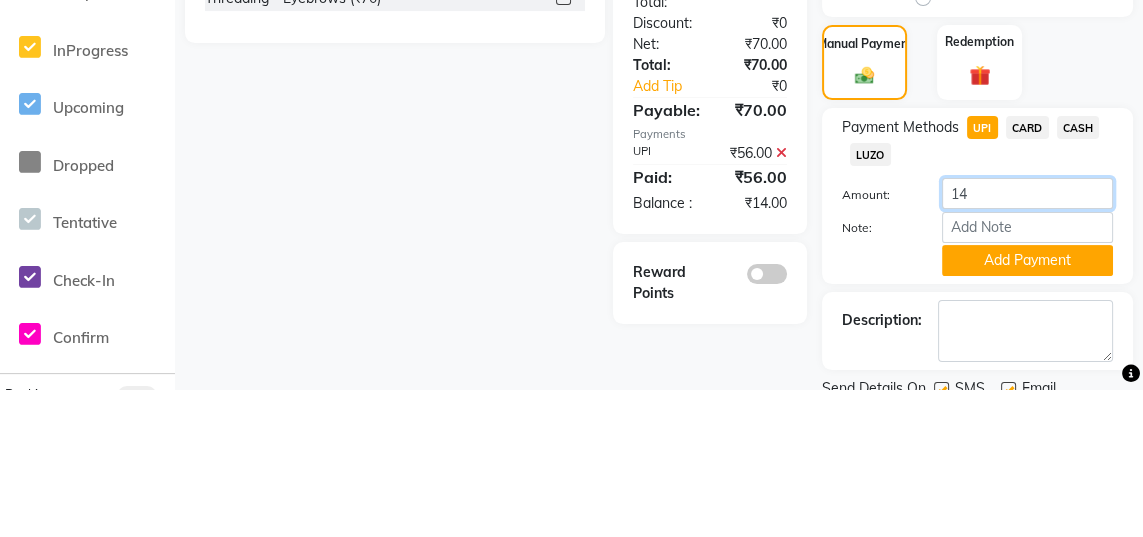 scroll, scrollTop: 410, scrollLeft: 0, axis: vertical 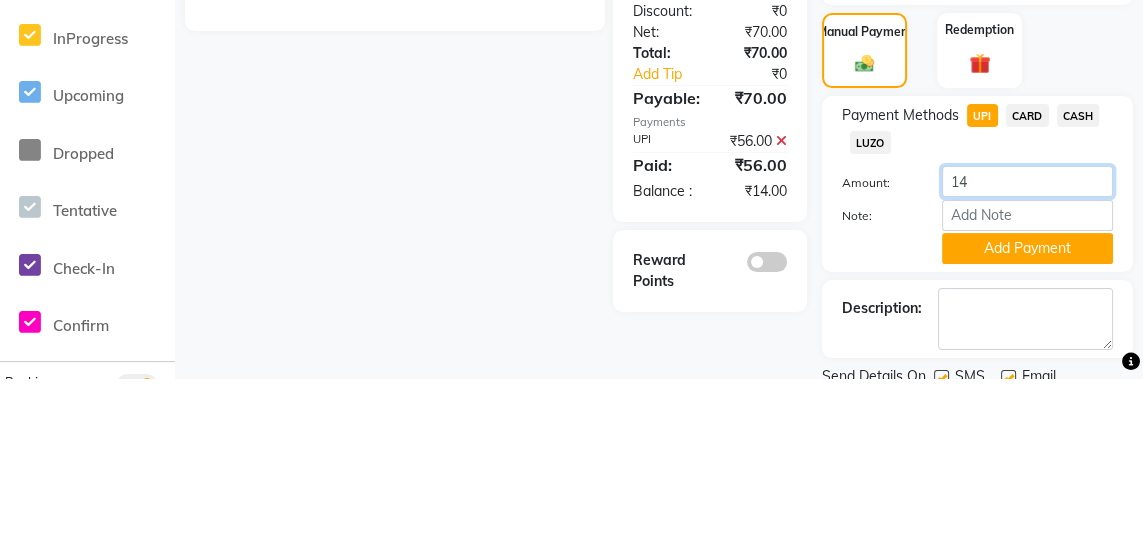 type on "1" 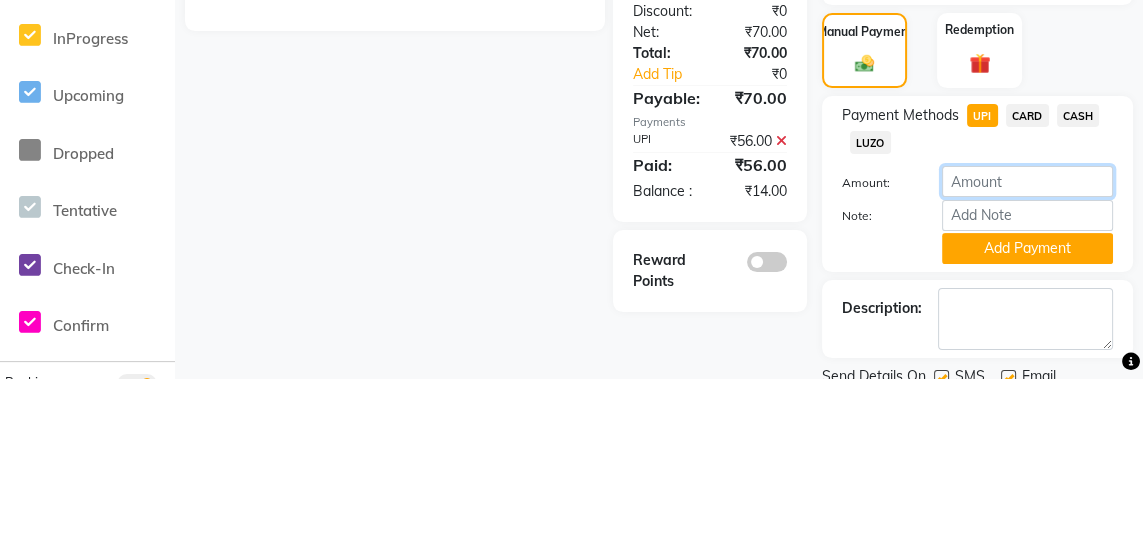 click 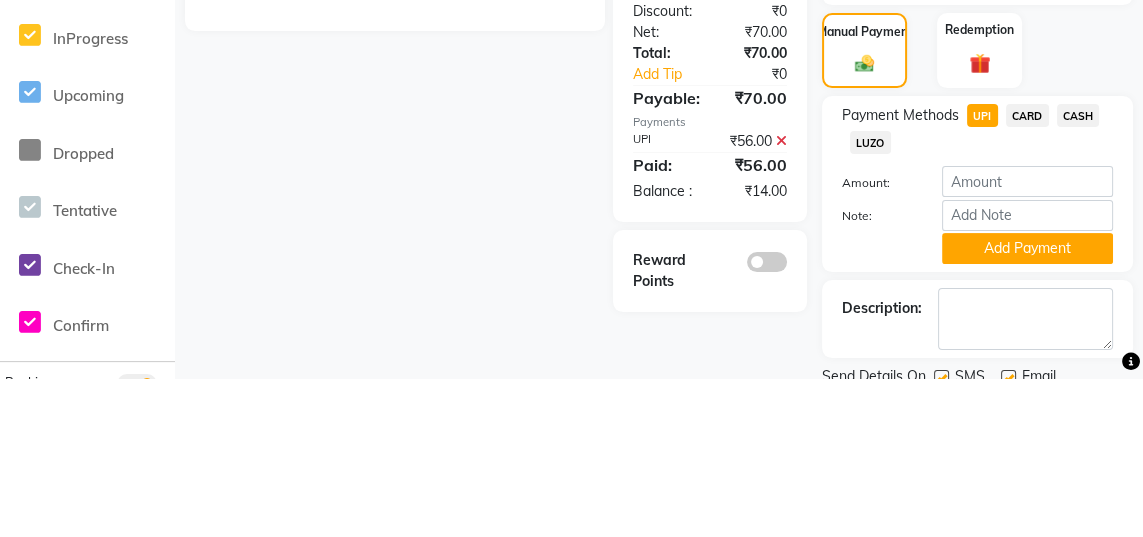 click on "Select Service Product Membership Package Voucher Prepaid Gift Card Select Stylist [FIRST] [LAST] [FIRST] [LAST] [FIRST] [LAST] [FIRST] [LAST] [FIRST] [LAST] [FIRST] [LAST] Eye Threading - Eyebrows (₹70)" 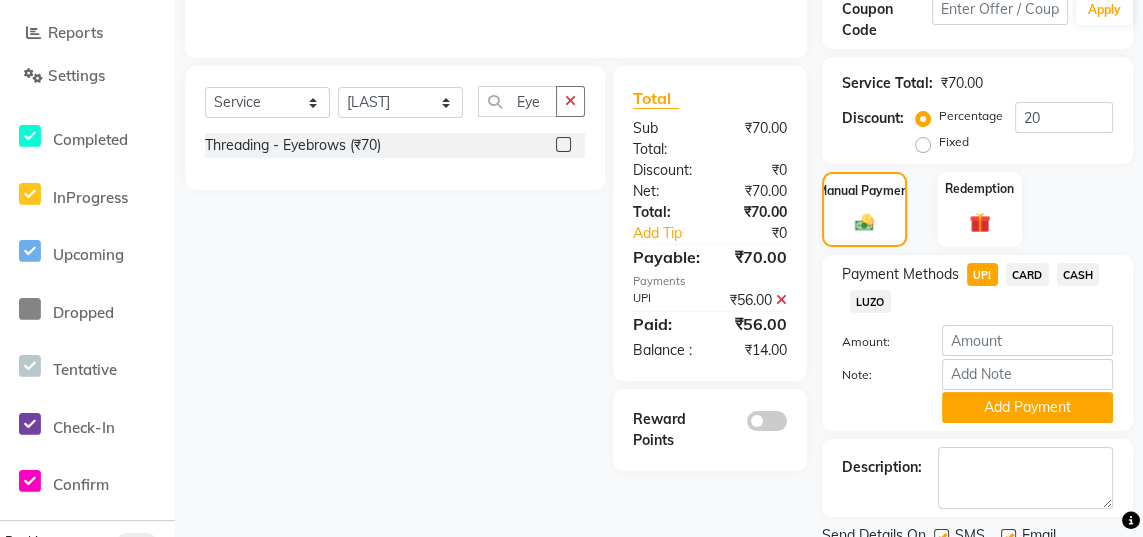 click on "₹56.00" 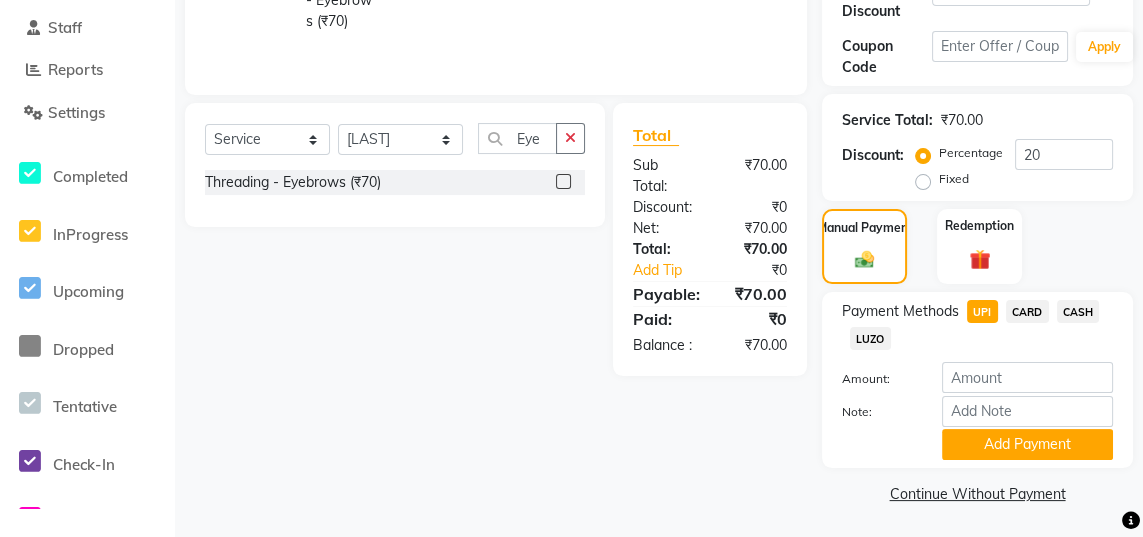 click on "Add Payment" 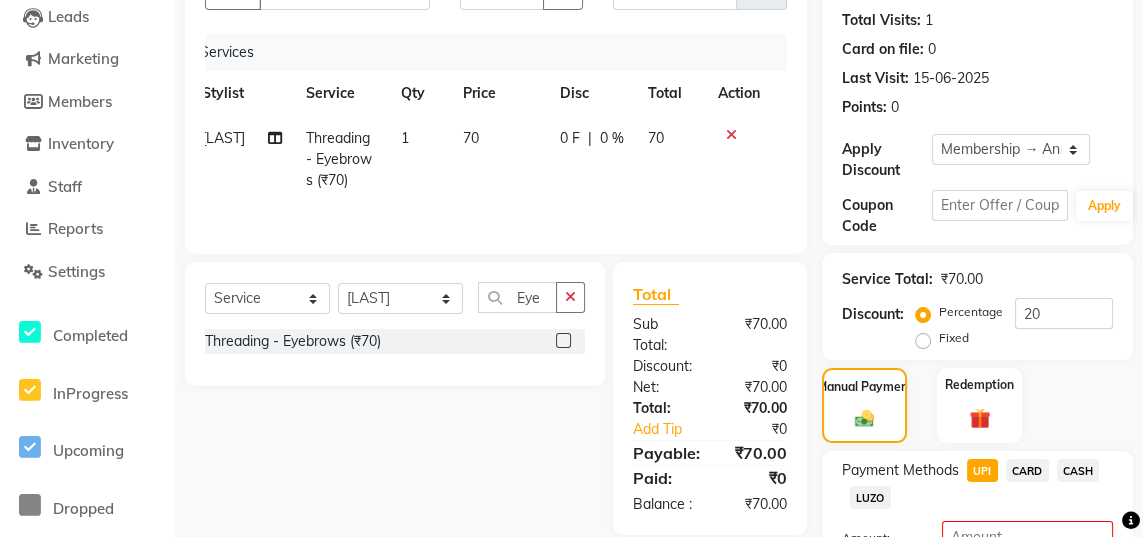 scroll, scrollTop: 0, scrollLeft: 0, axis: both 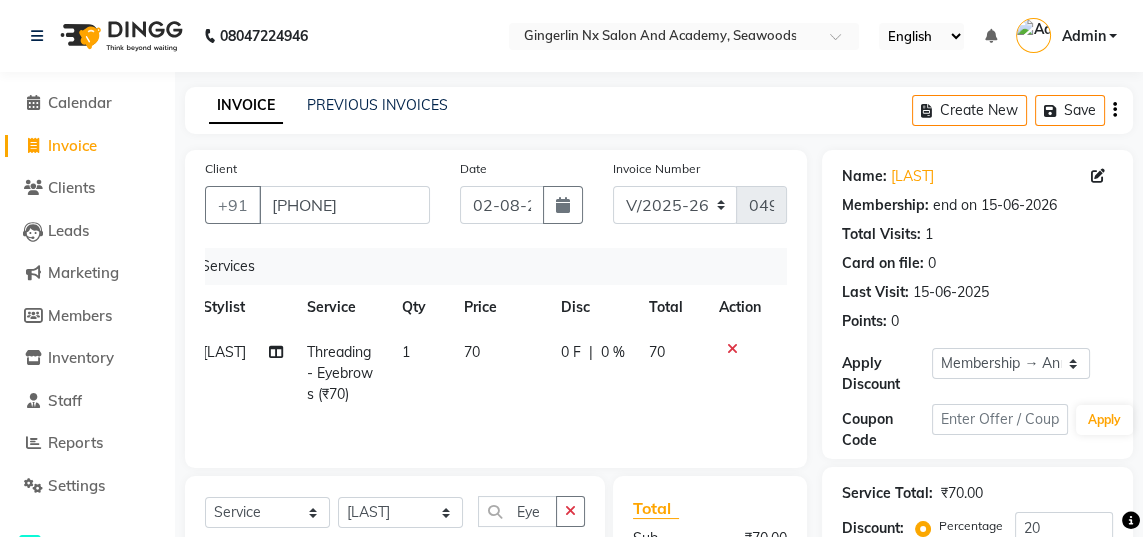 click 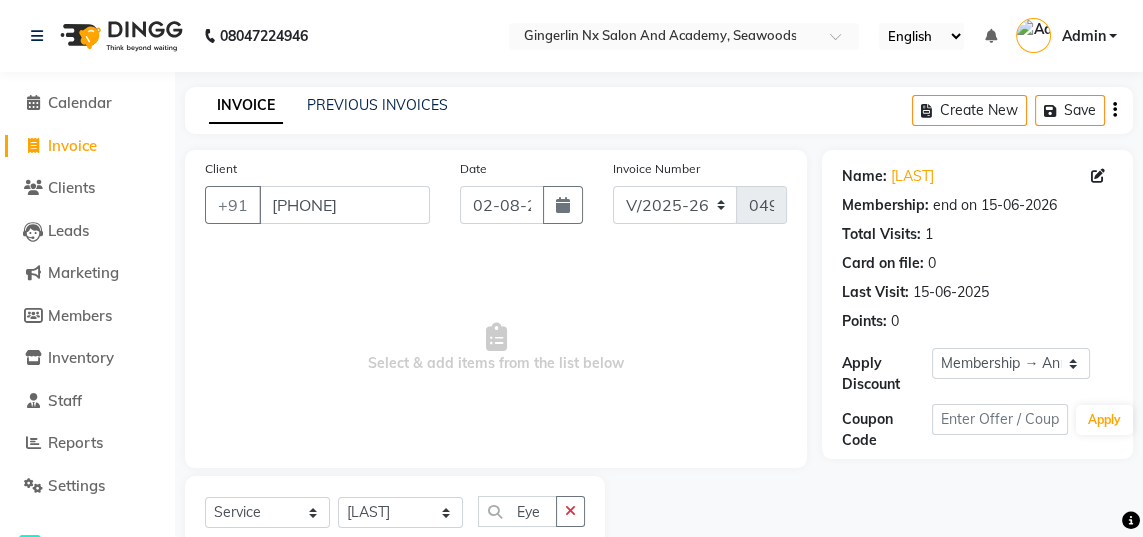click 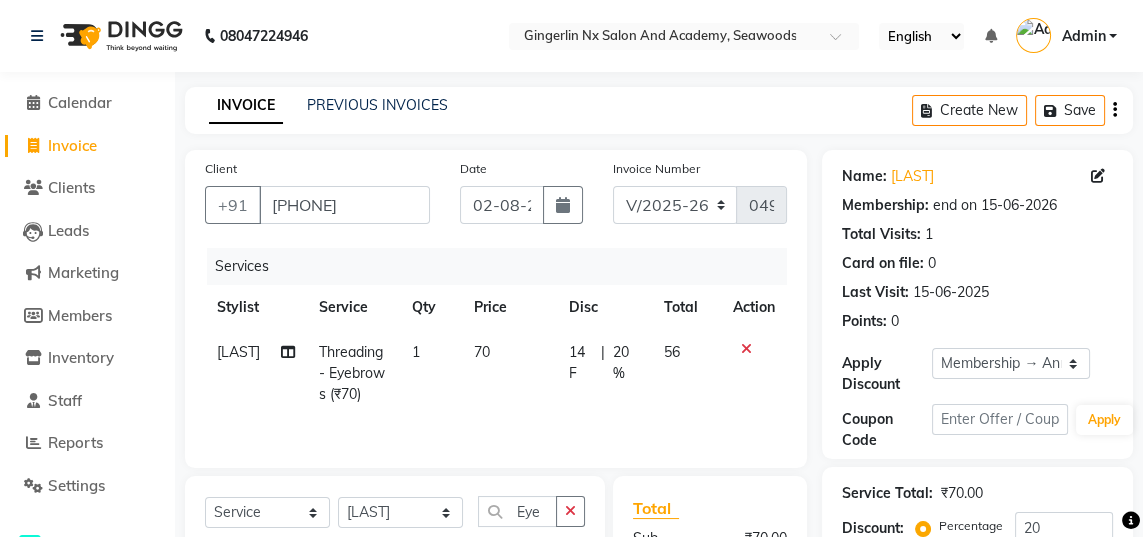 checkbox on "false" 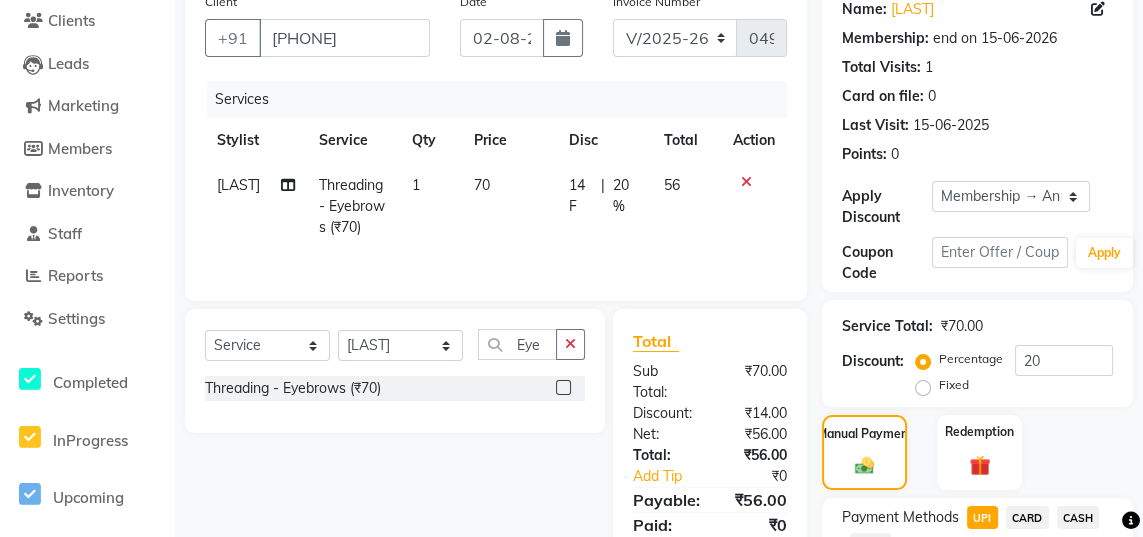 scroll, scrollTop: 158, scrollLeft: 0, axis: vertical 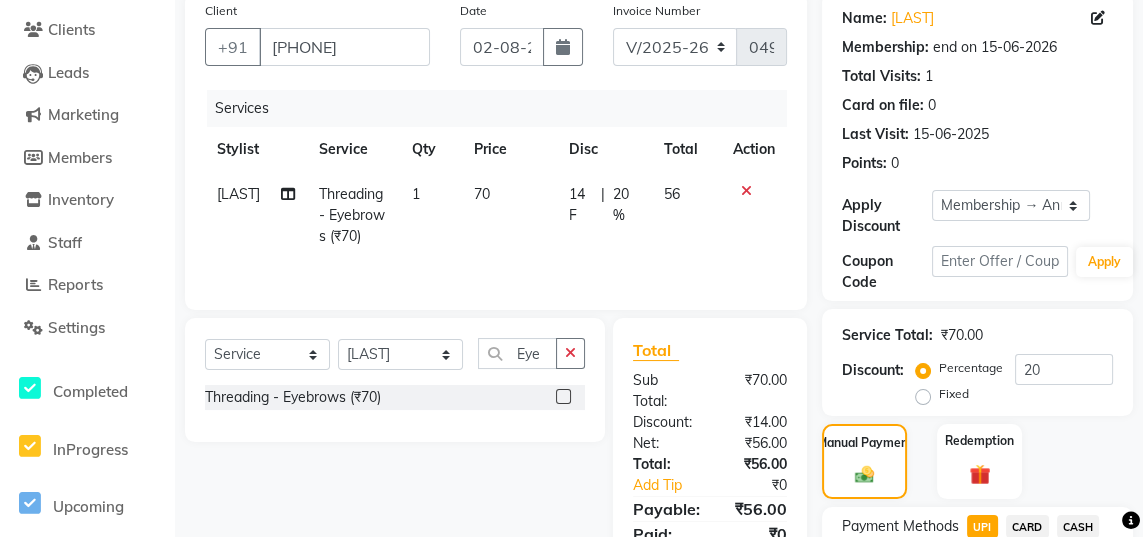 click on "20 %" 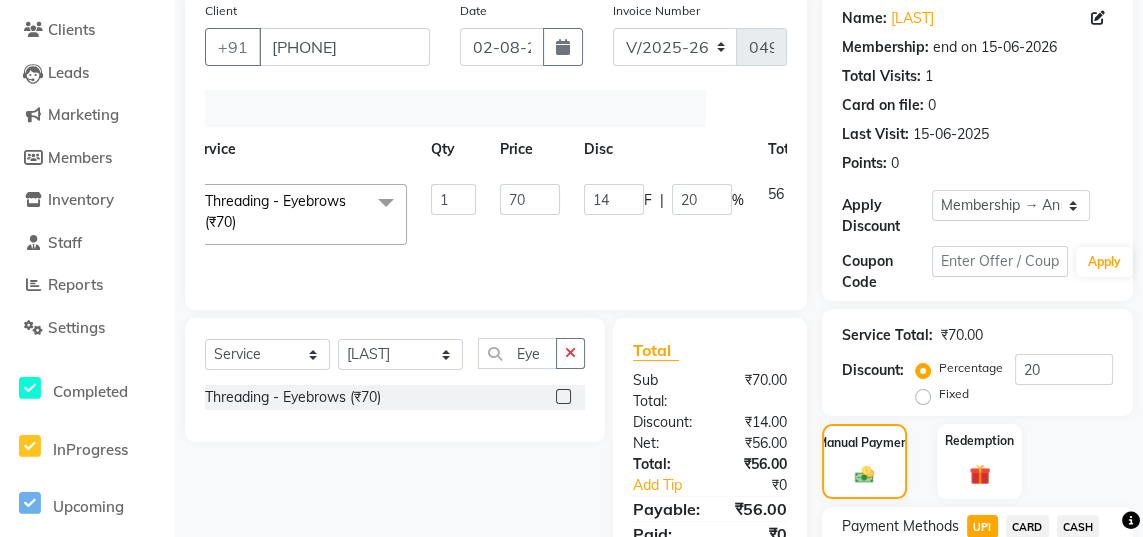 scroll, scrollTop: 0, scrollLeft: 100, axis: horizontal 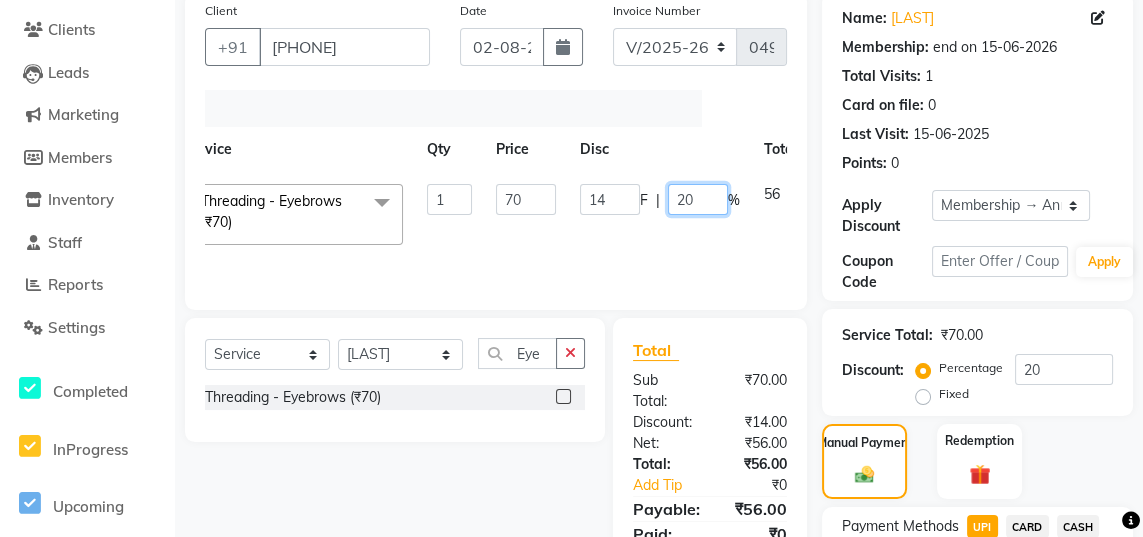 click on "20" 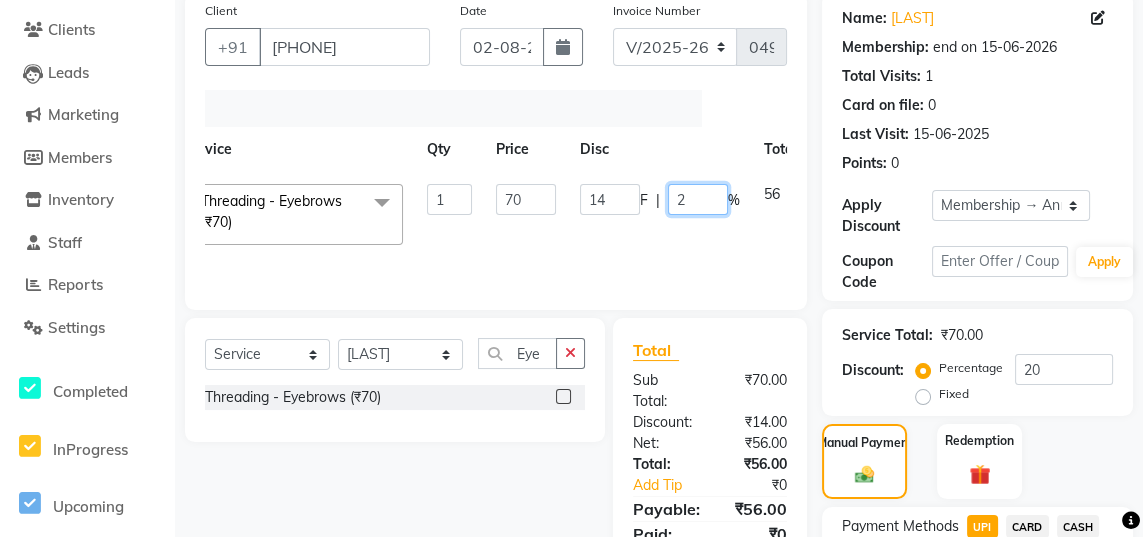 type 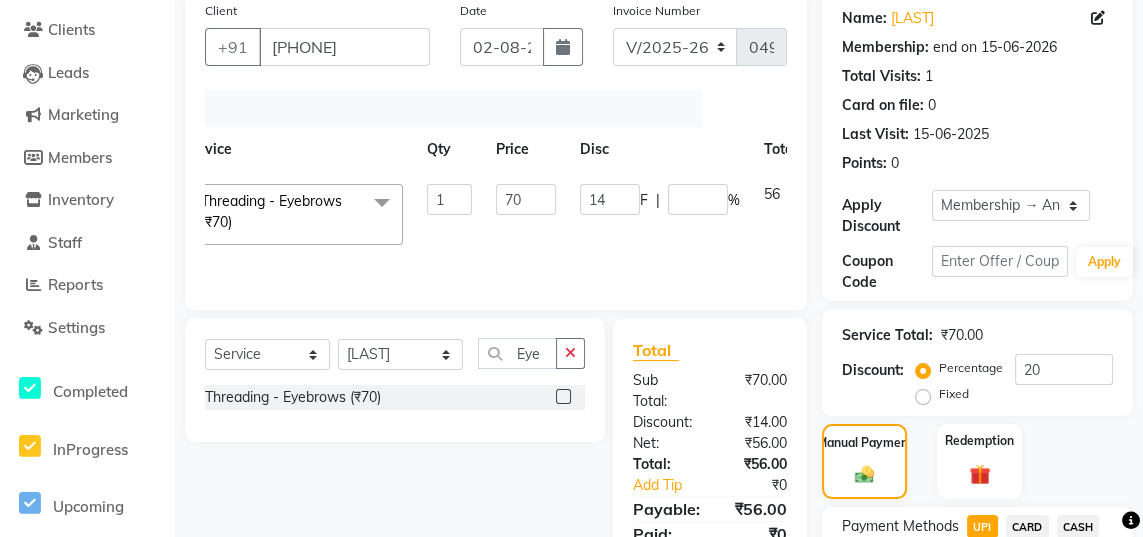 click on "Stylist Service Qty Price Disc Total Action" 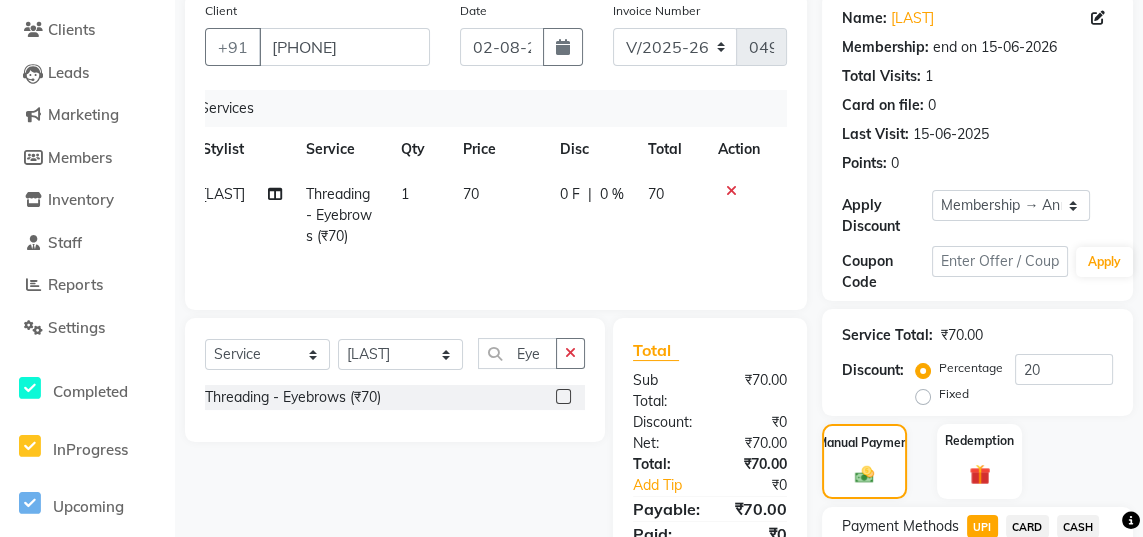 scroll, scrollTop: 0, scrollLeft: 15, axis: horizontal 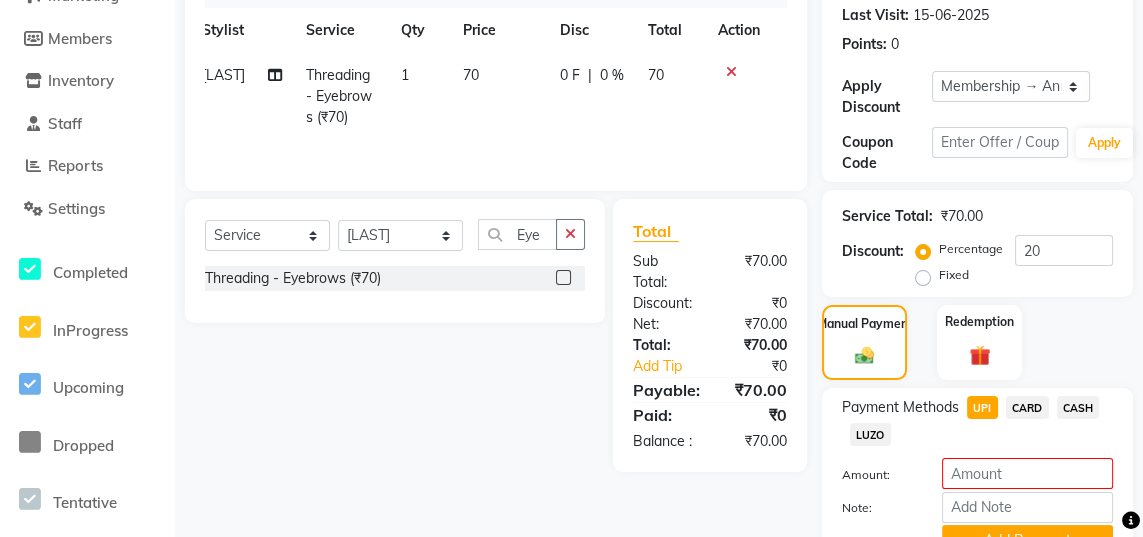 click on "Add Payment" 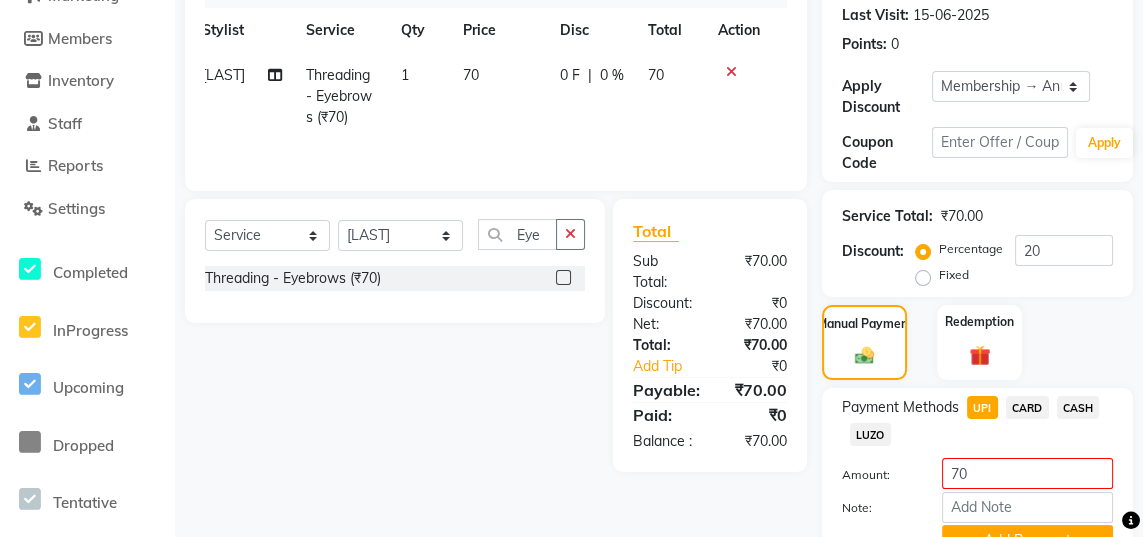 click on "Add Payment" 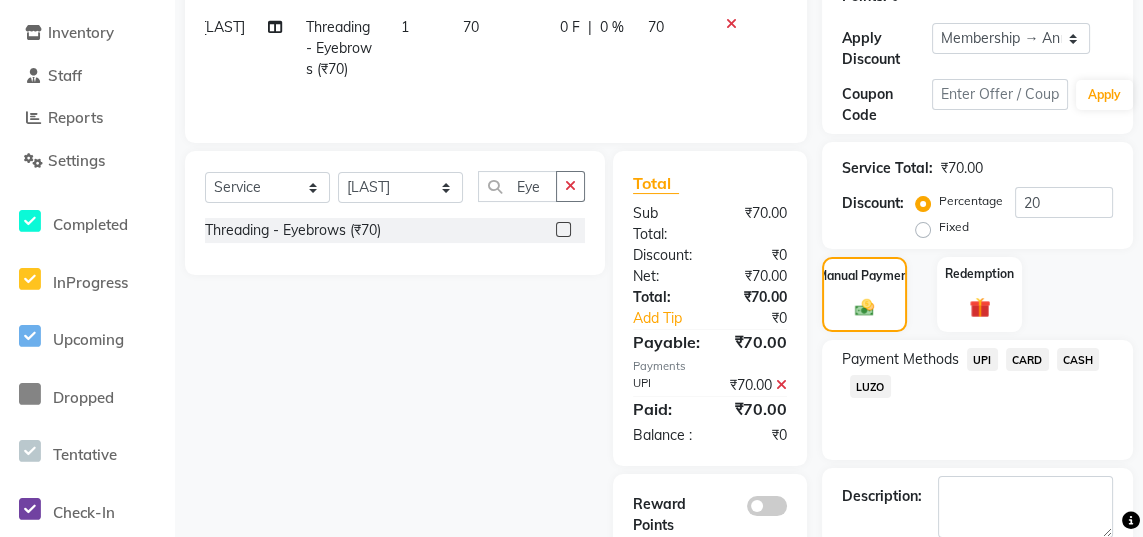 scroll, scrollTop: 334, scrollLeft: 0, axis: vertical 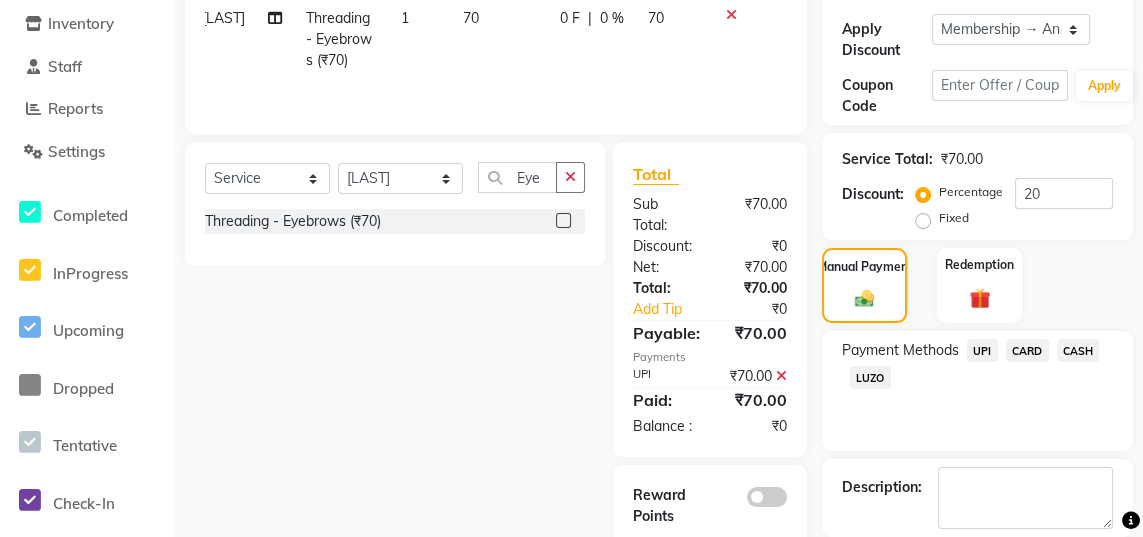 click on "Checkout" 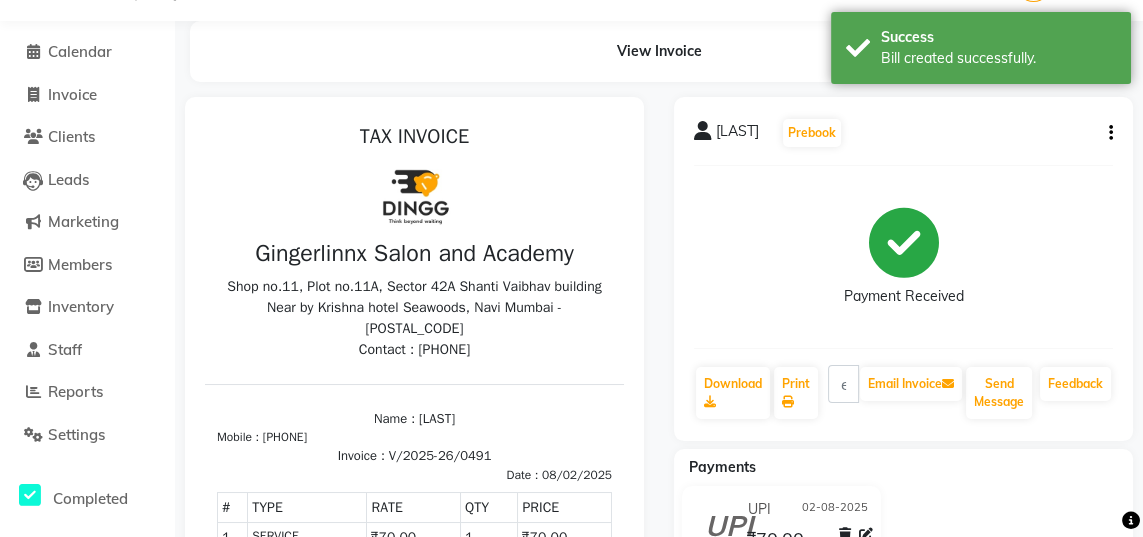 scroll, scrollTop: 0, scrollLeft: 0, axis: both 